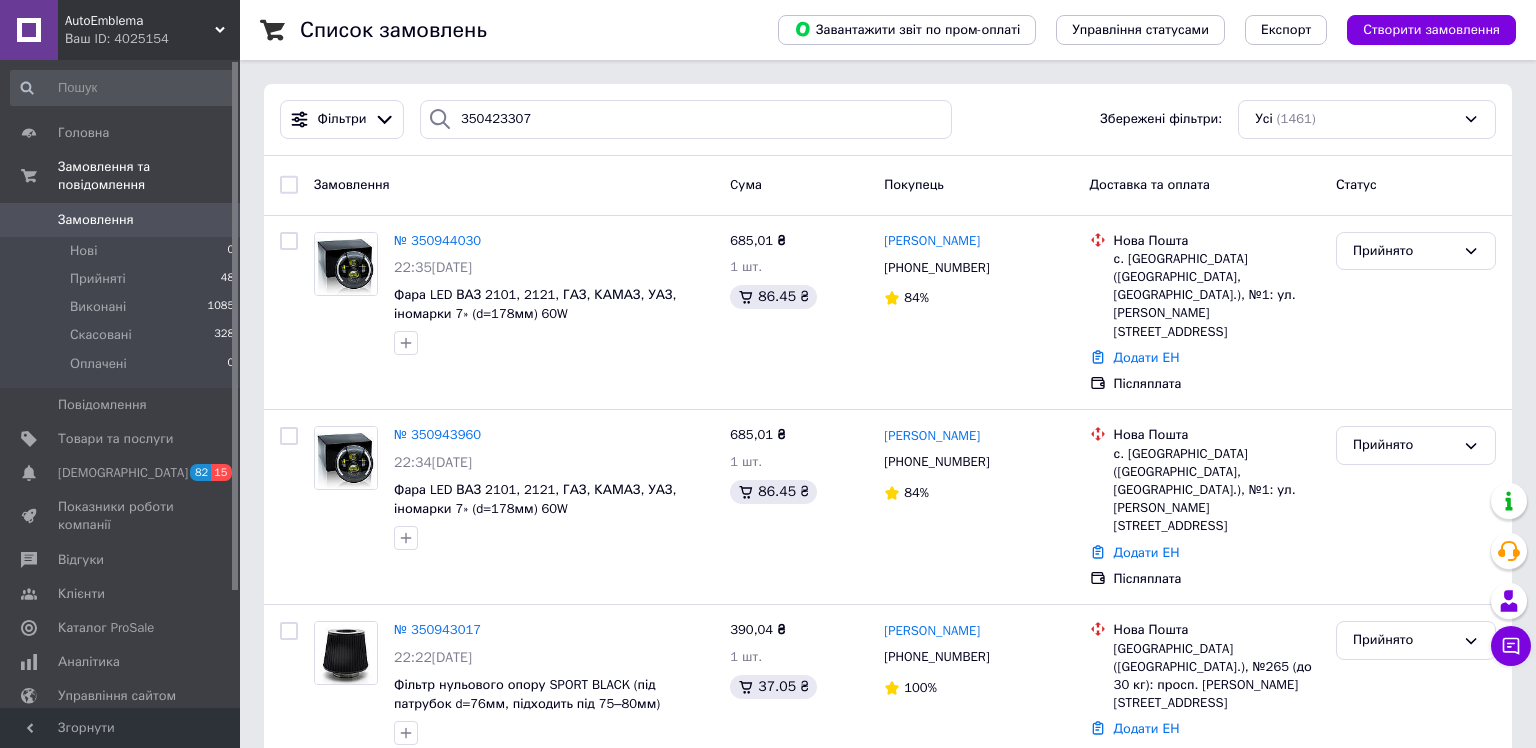 scroll, scrollTop: 0, scrollLeft: 0, axis: both 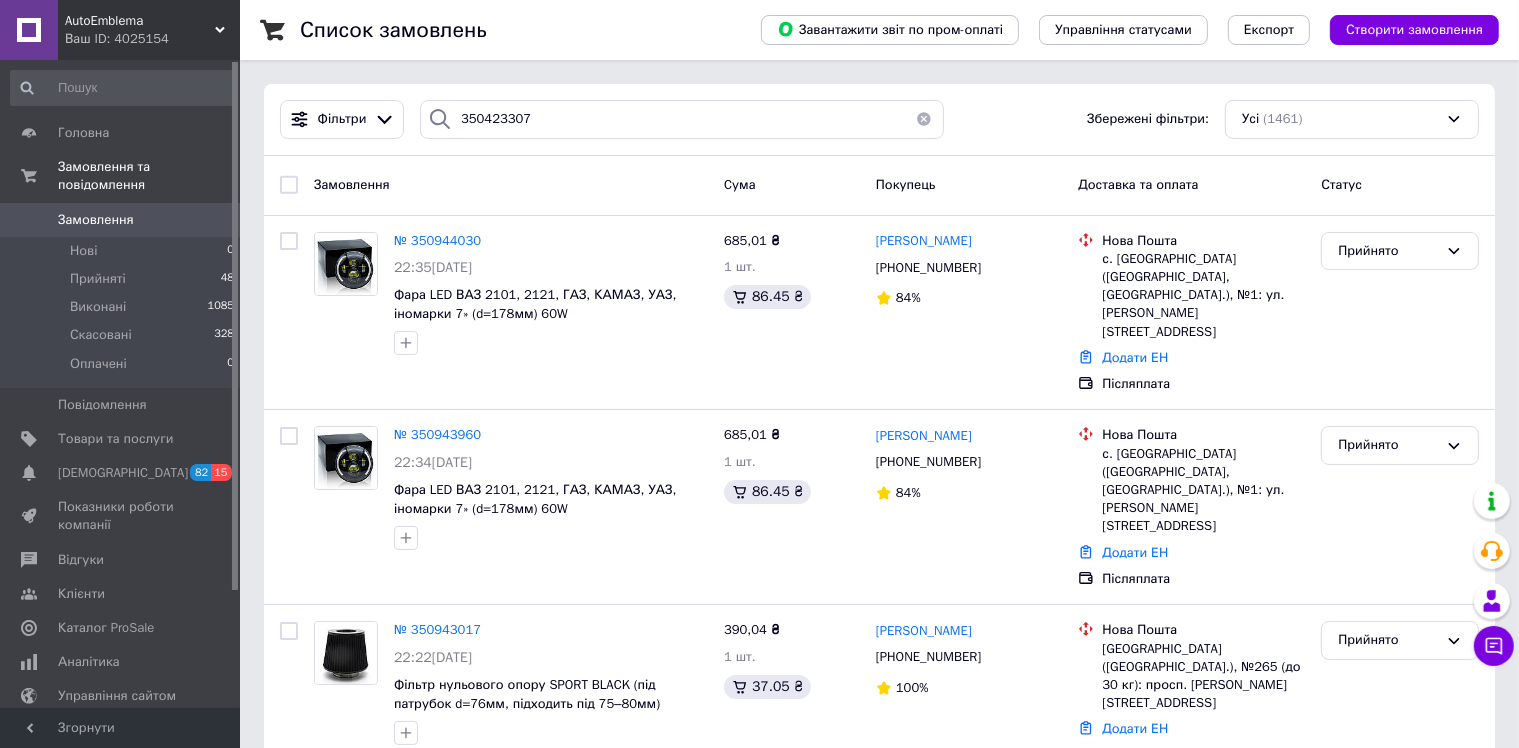 type on "350423307" 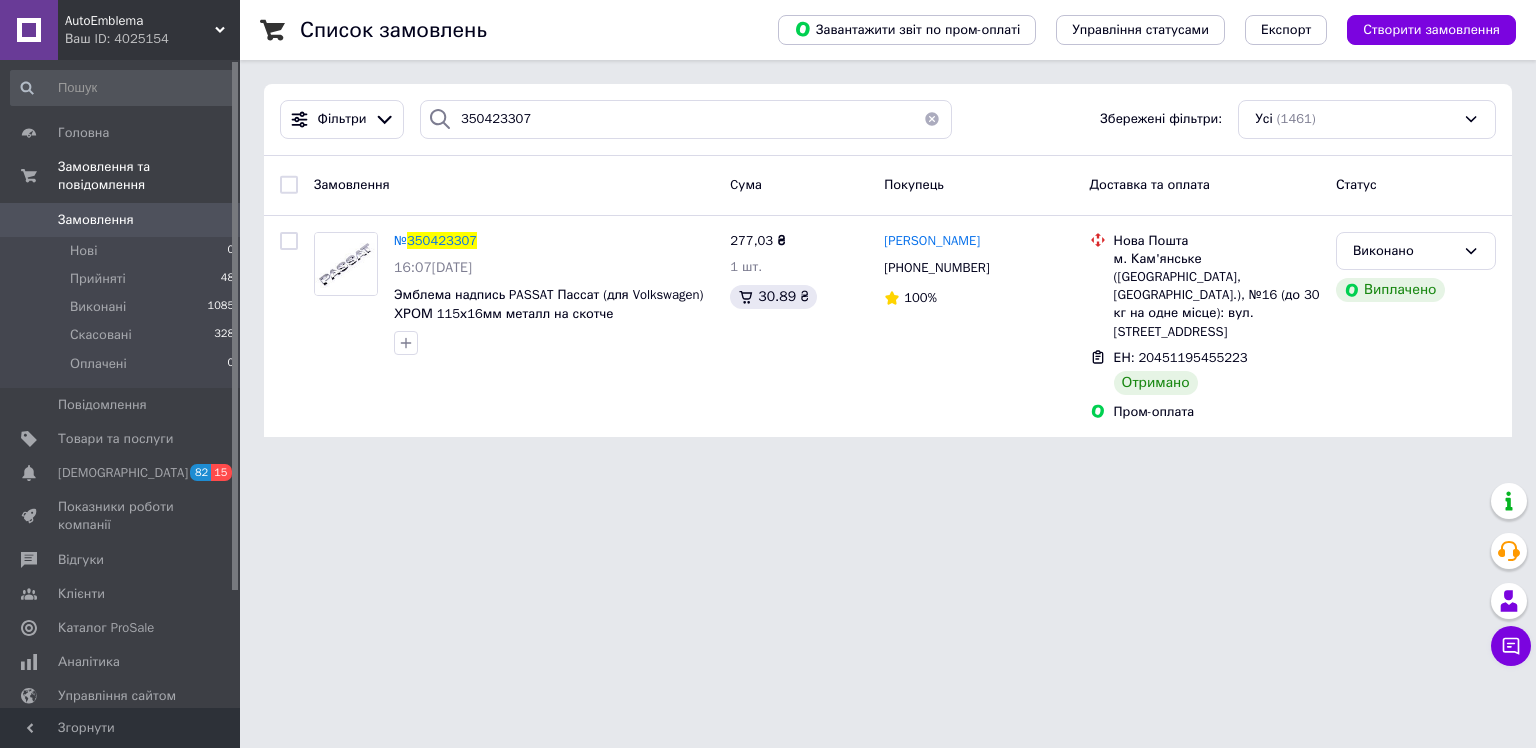 click 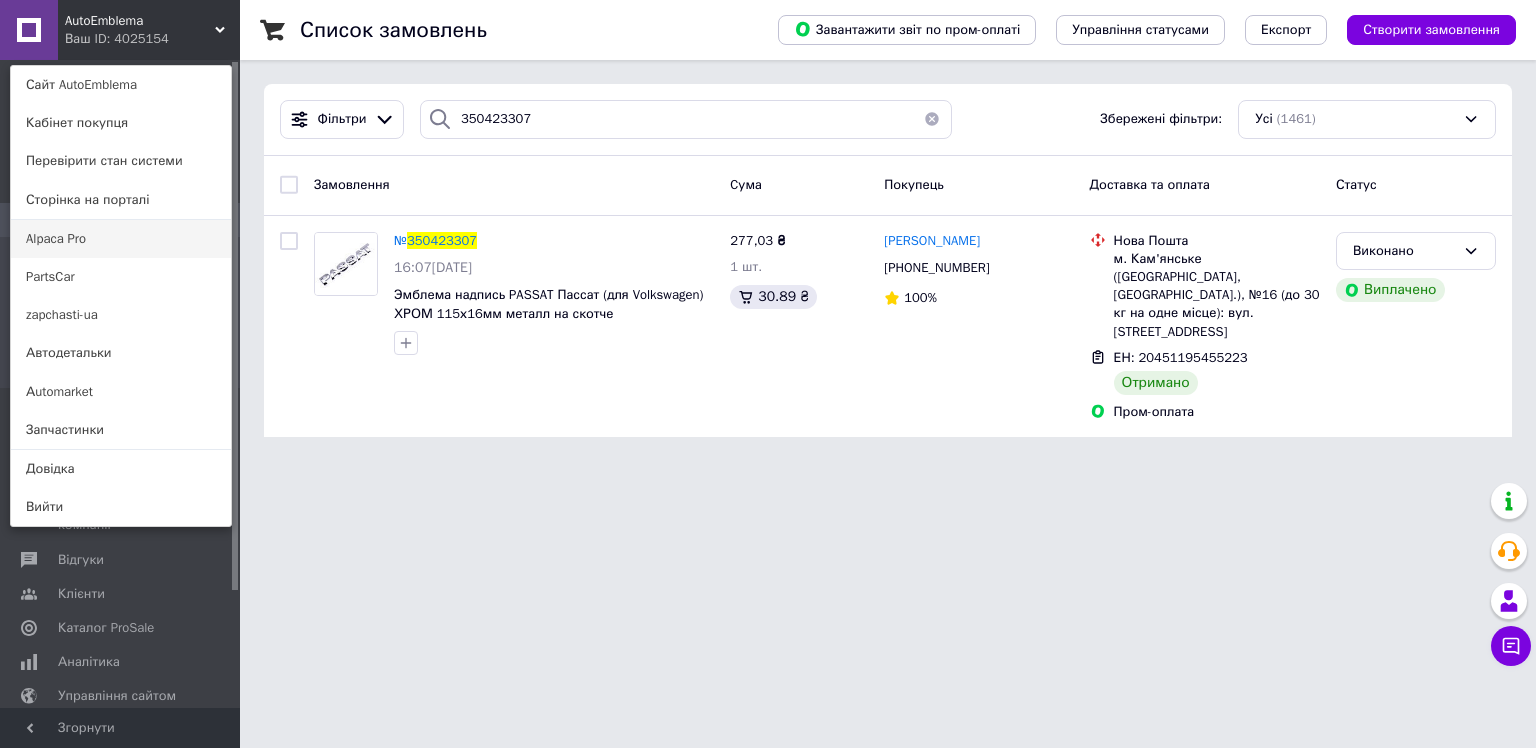 click on "Alpaca Pro" at bounding box center (121, 239) 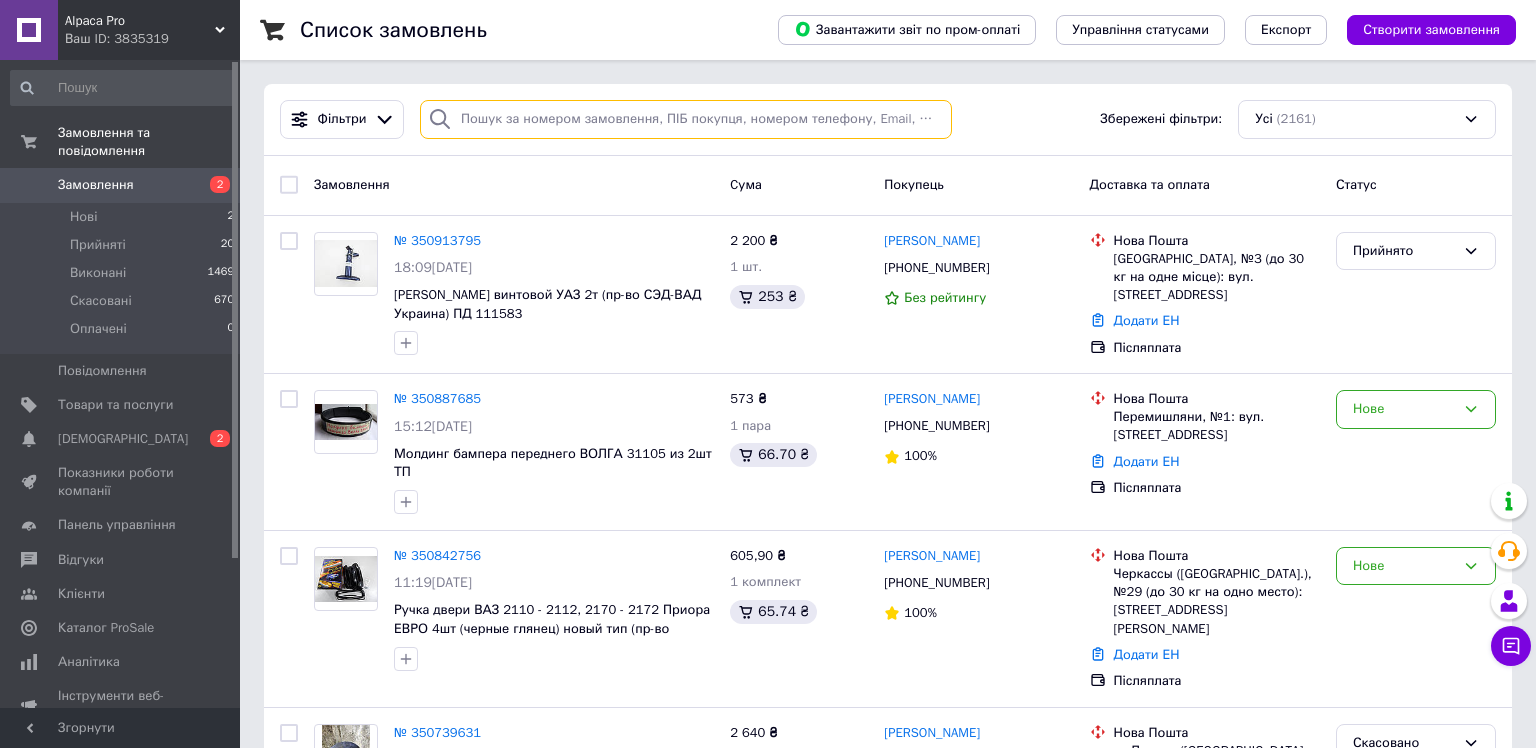 click at bounding box center [686, 119] 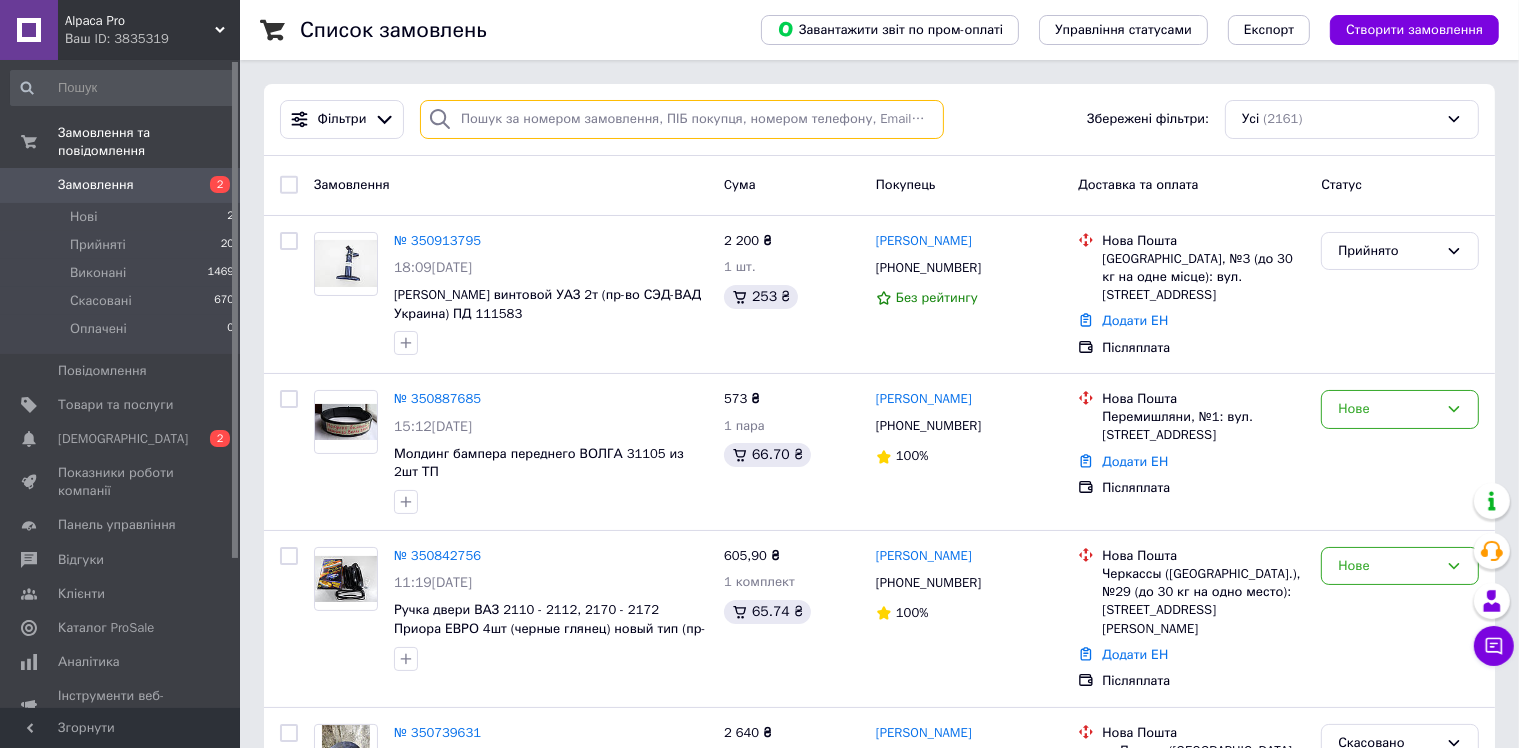 paste on "350602252" 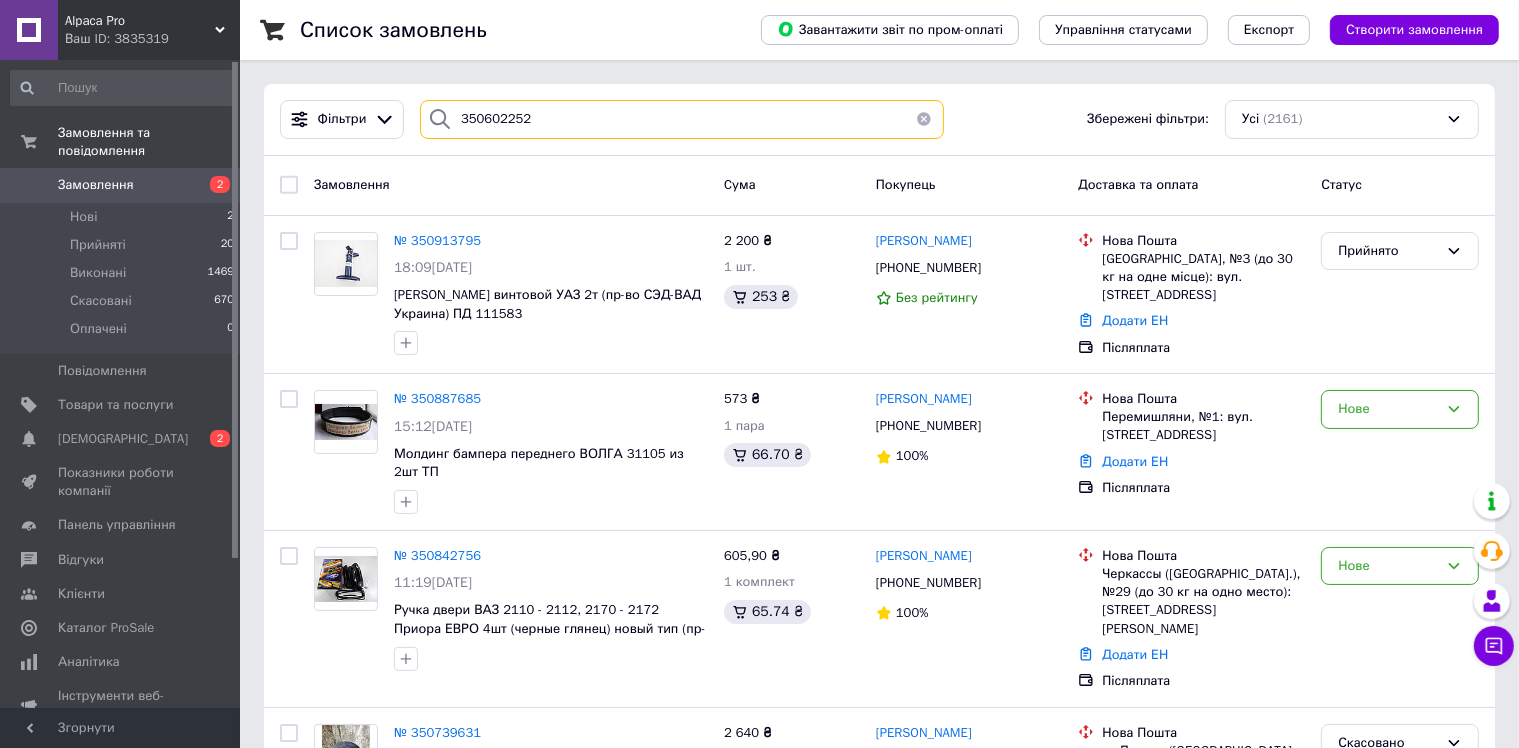 type on "350602252" 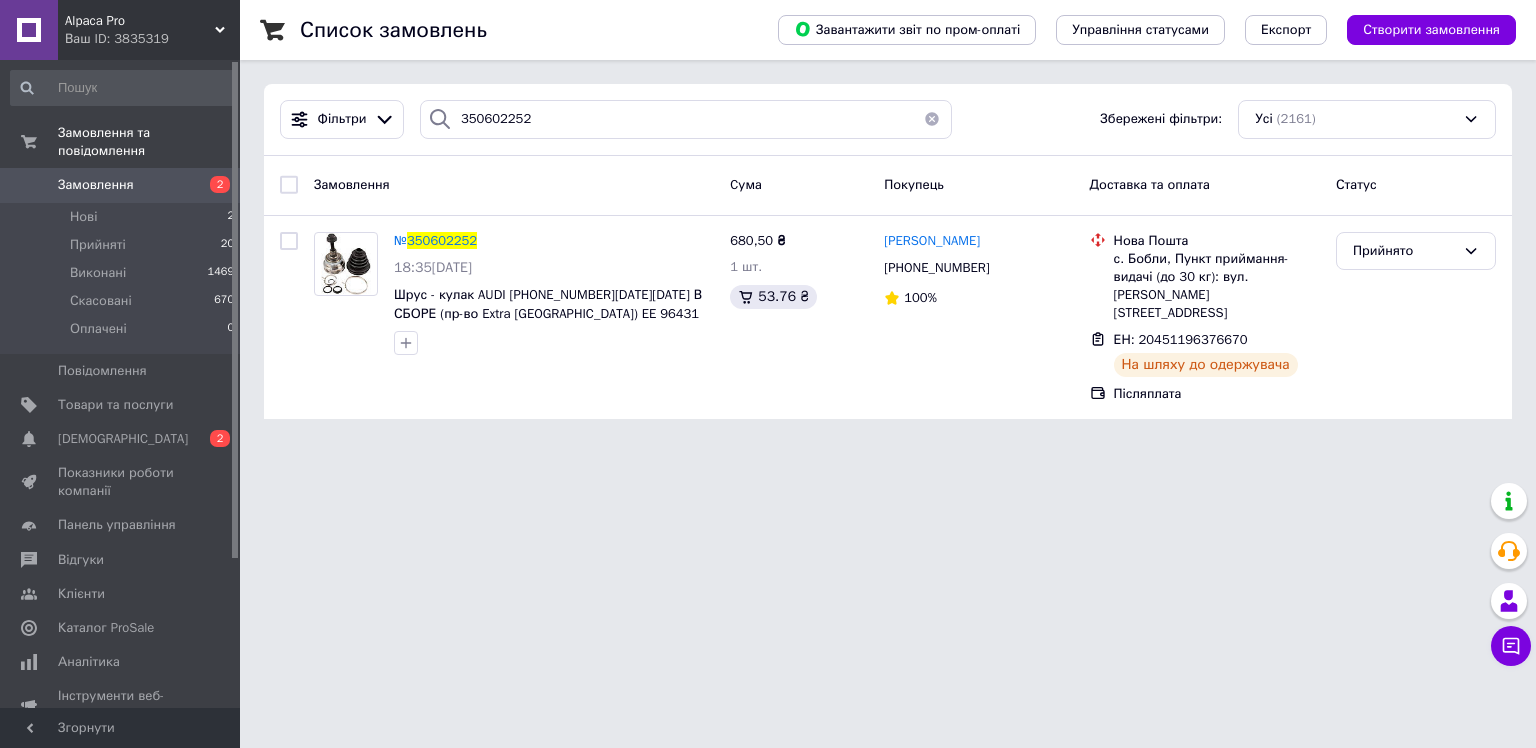 click 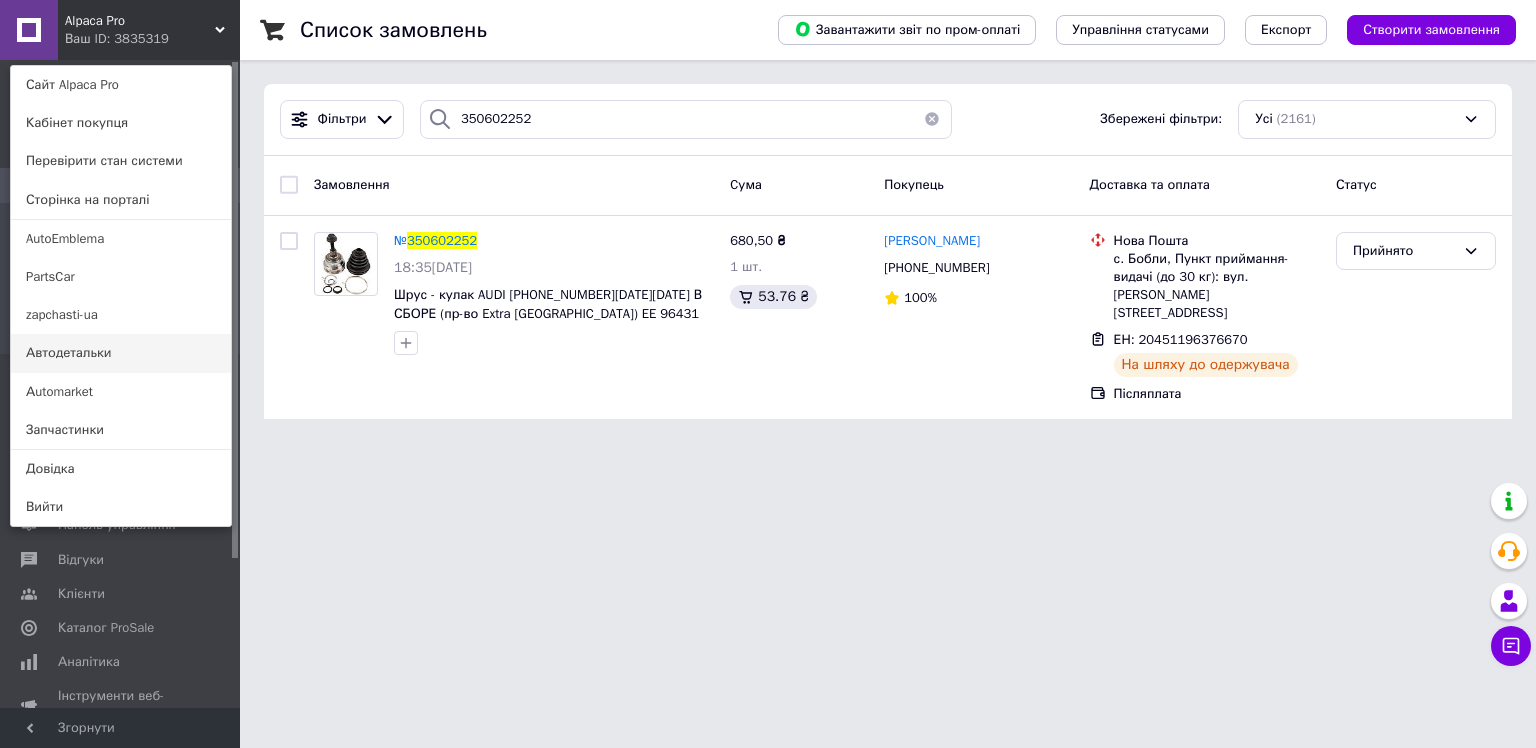 click on "Автодетальки" at bounding box center [121, 353] 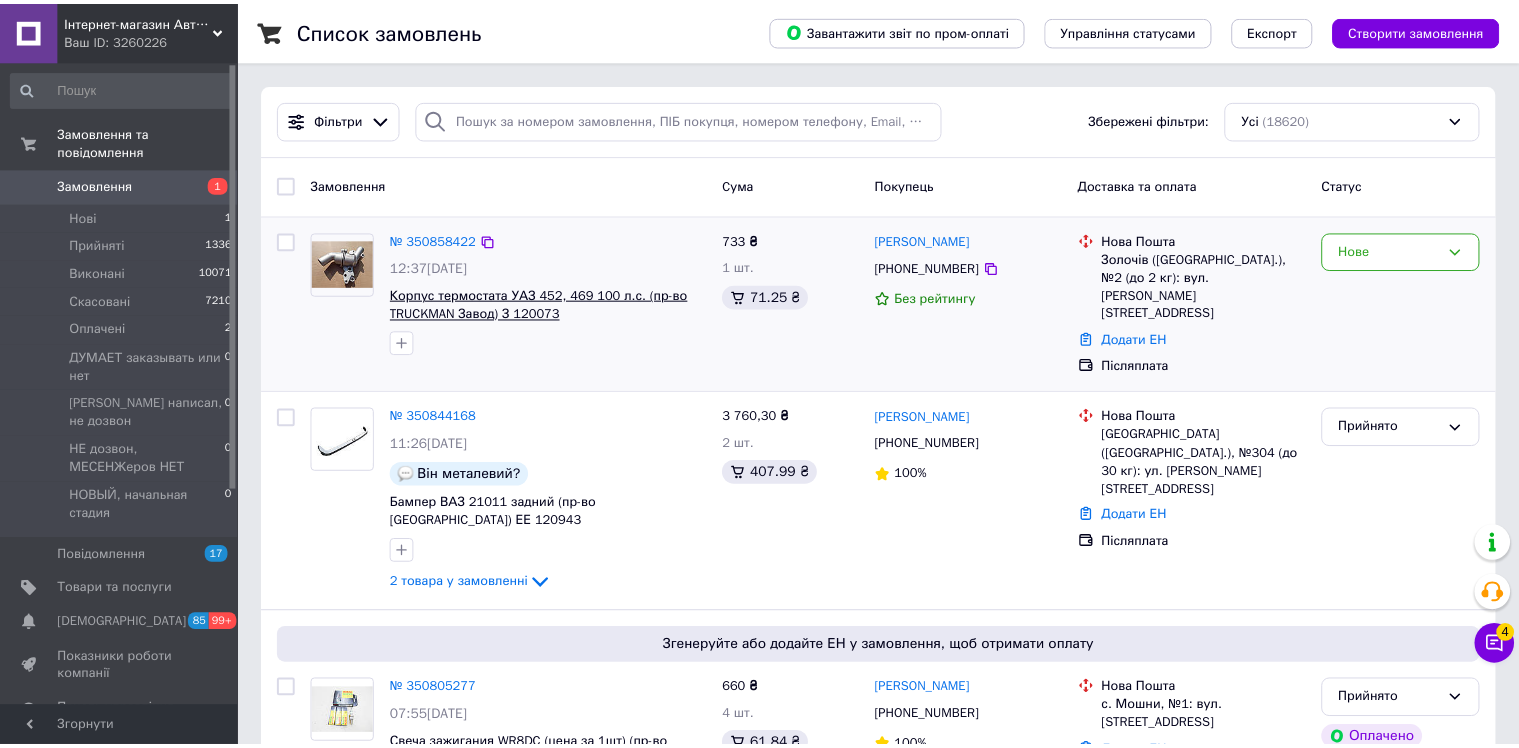scroll, scrollTop: 0, scrollLeft: 0, axis: both 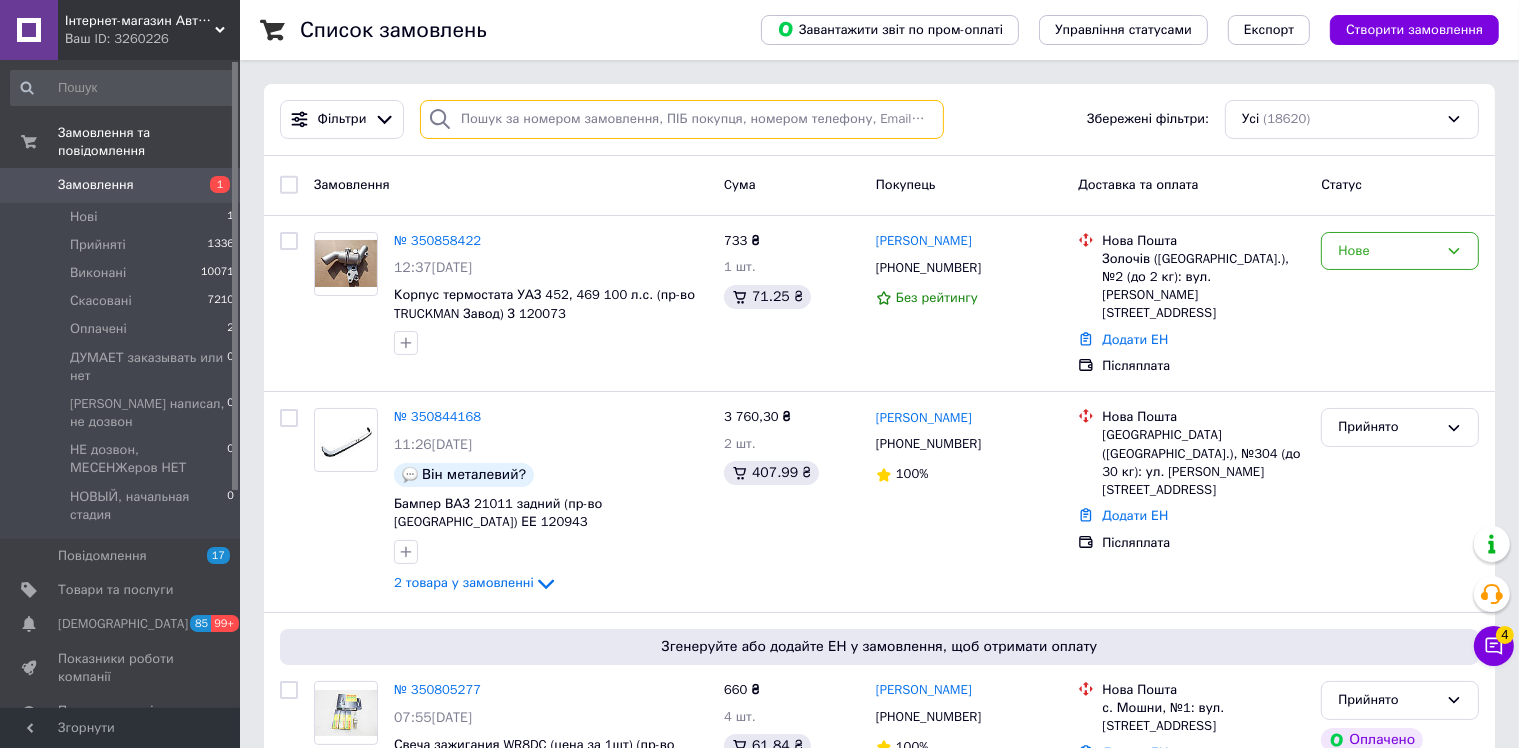 click at bounding box center [682, 119] 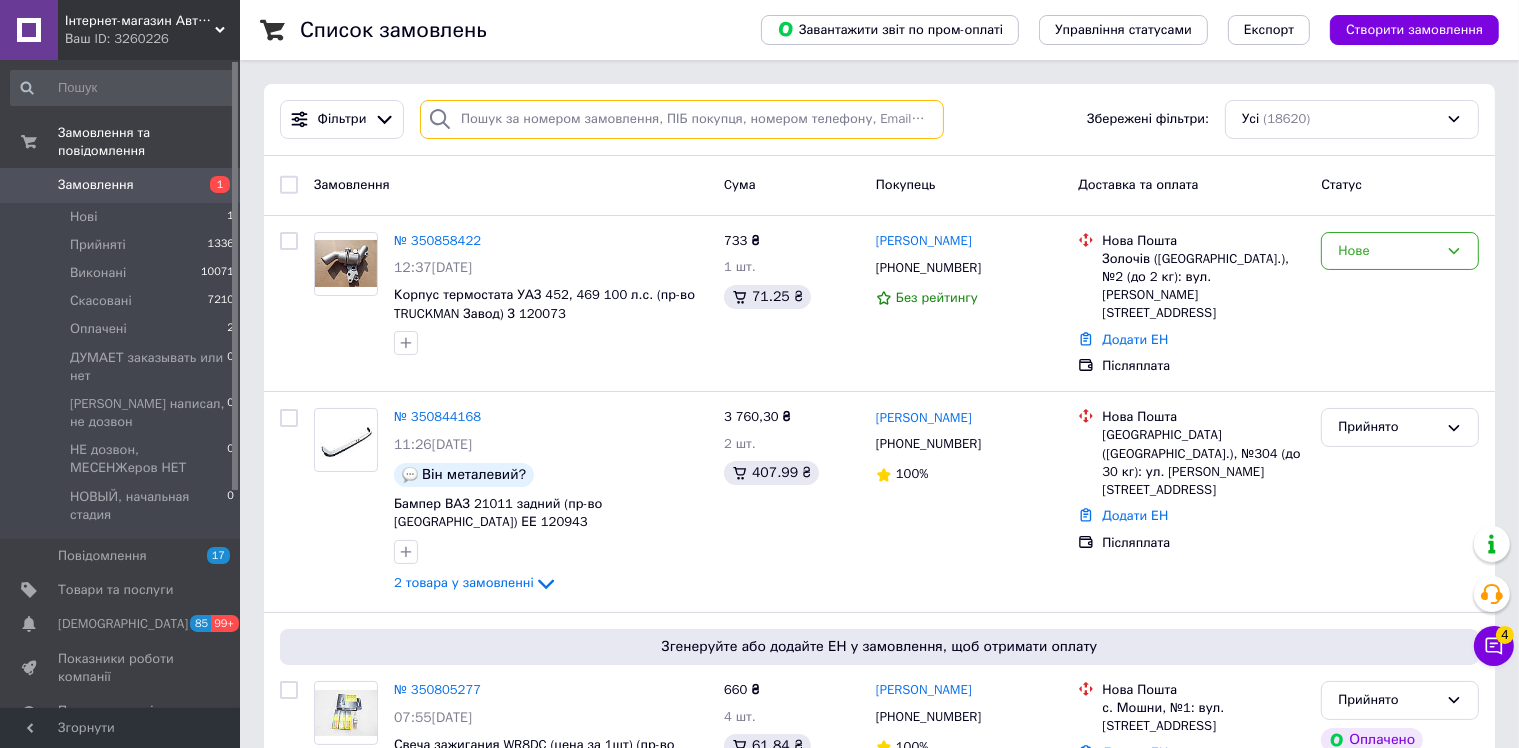 paste on "350805277" 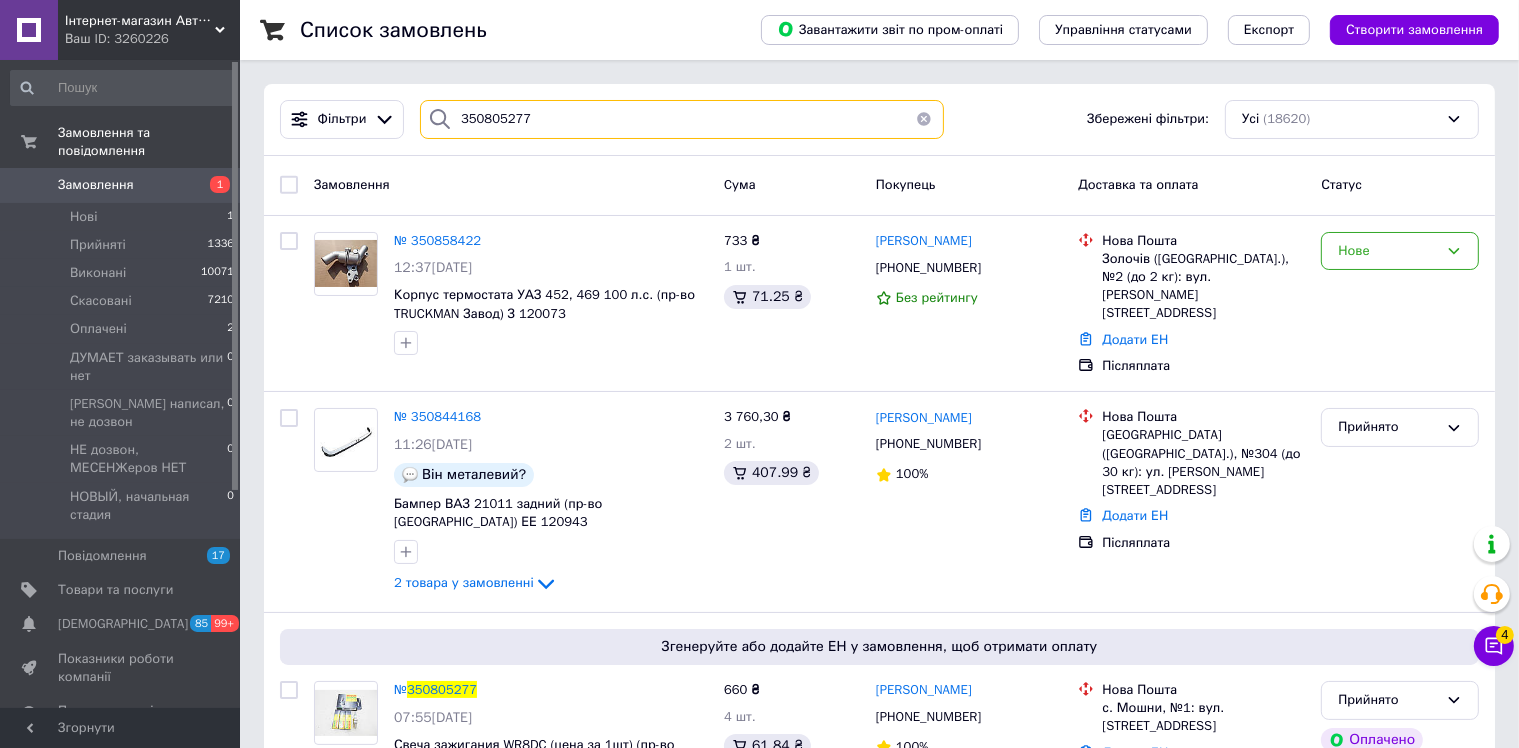 type on "350805277" 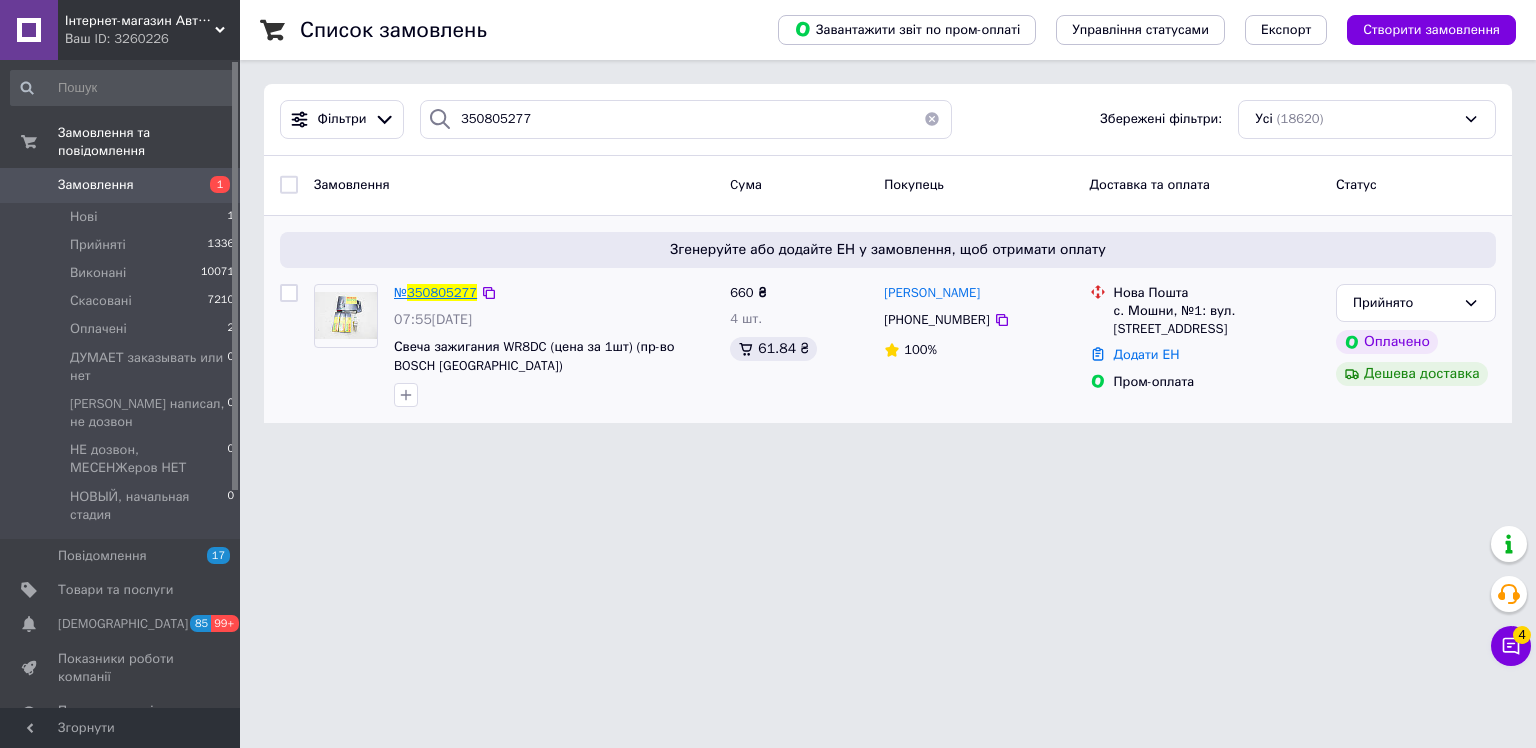 click on "350805277" at bounding box center [442, 292] 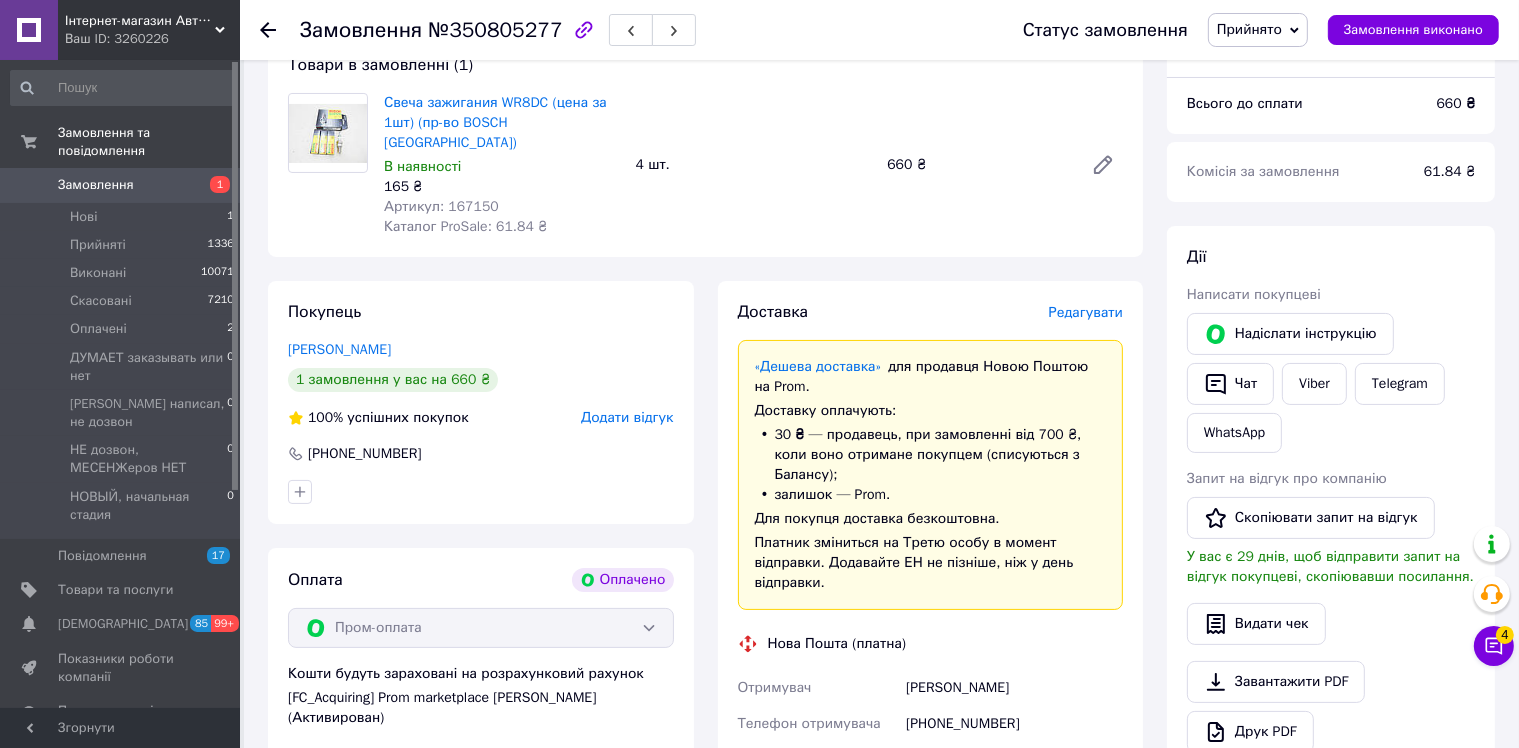 scroll, scrollTop: 600, scrollLeft: 0, axis: vertical 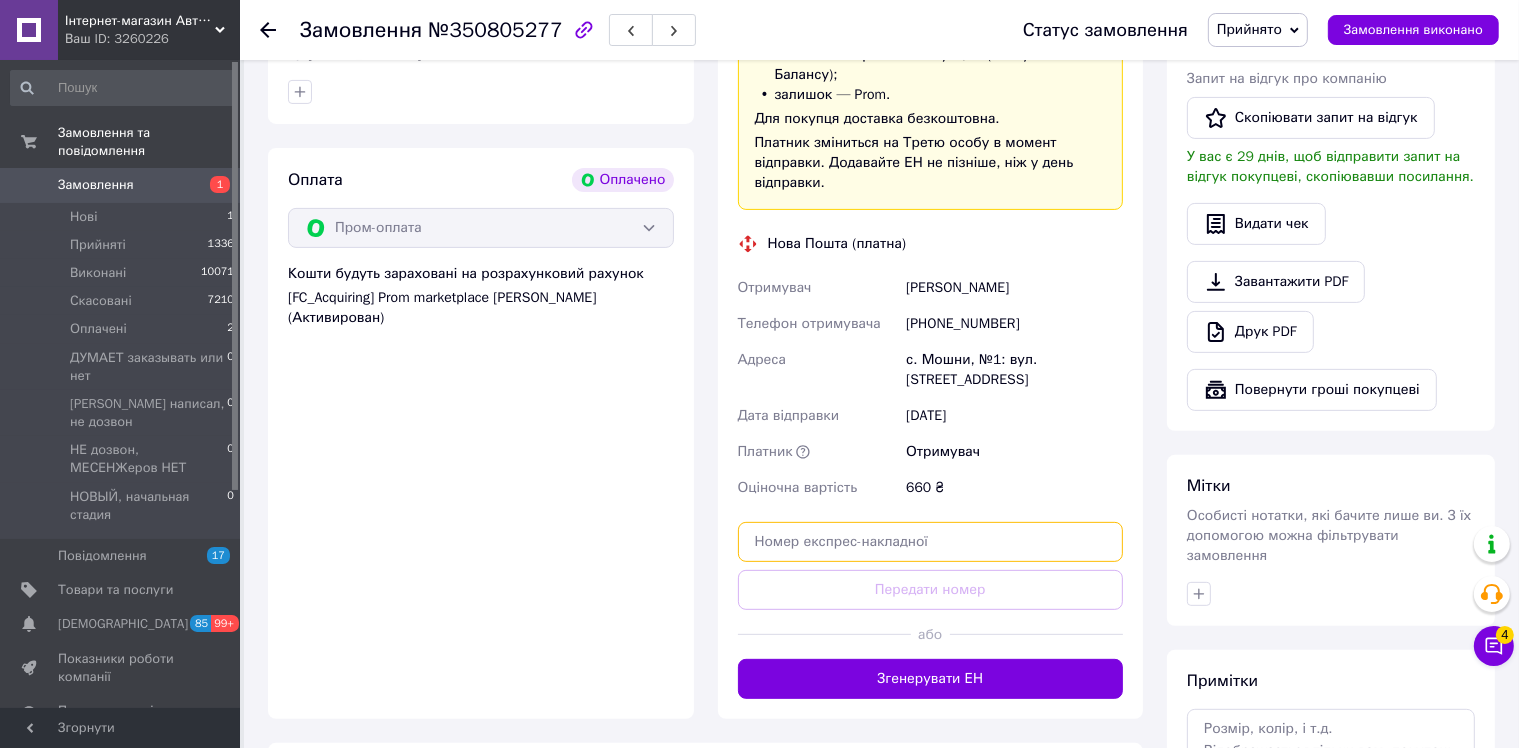 click at bounding box center (931, 542) 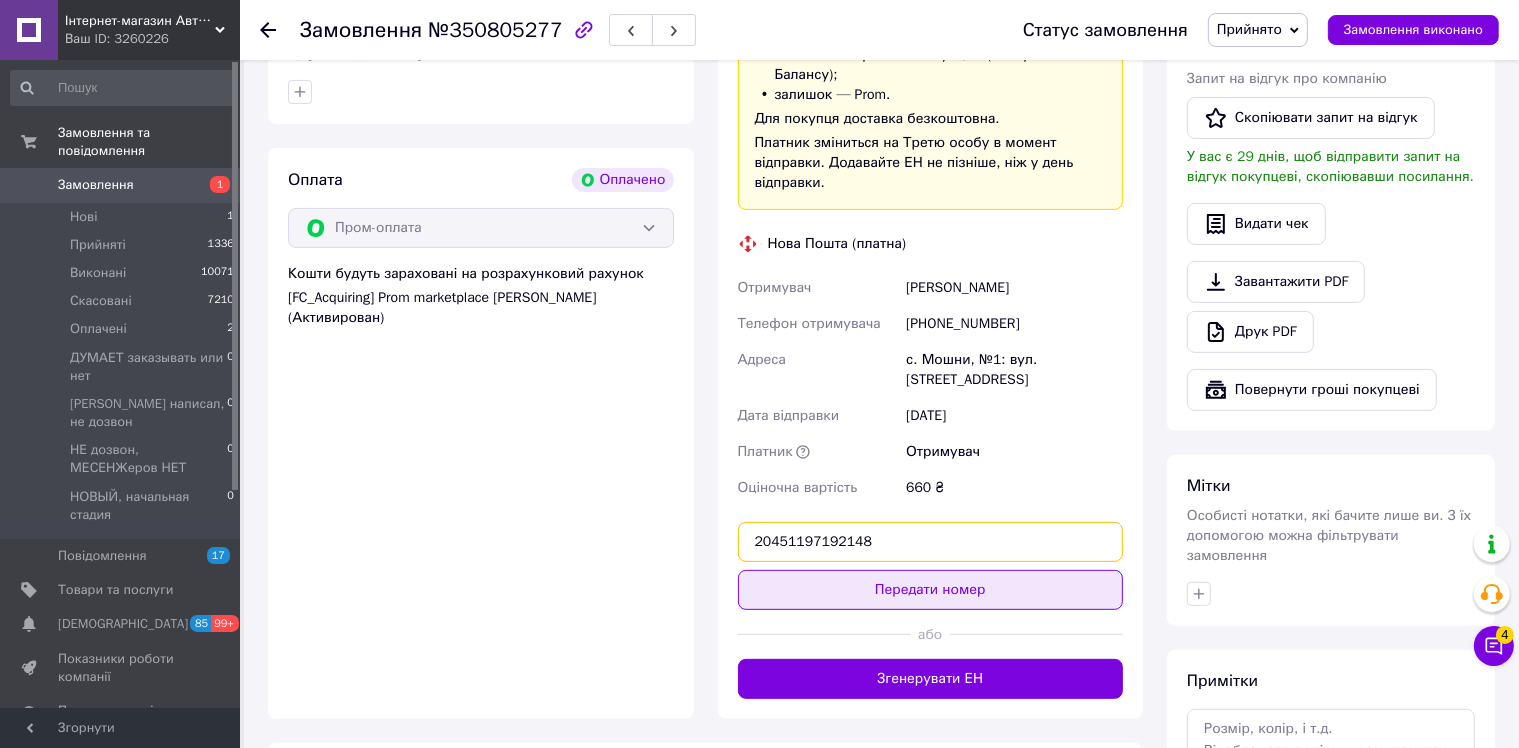 type on "20451197192148" 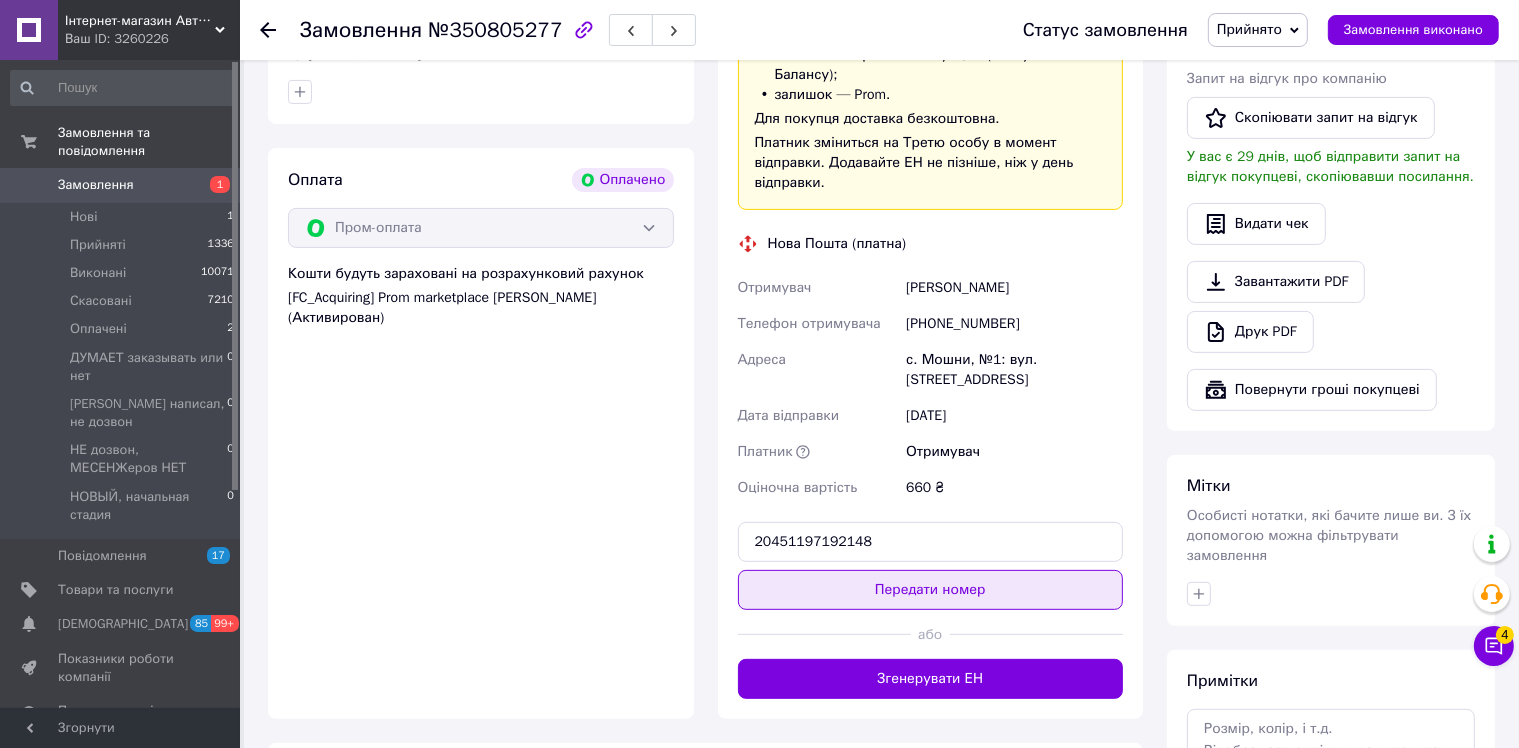 click on "Передати номер" at bounding box center (931, 590) 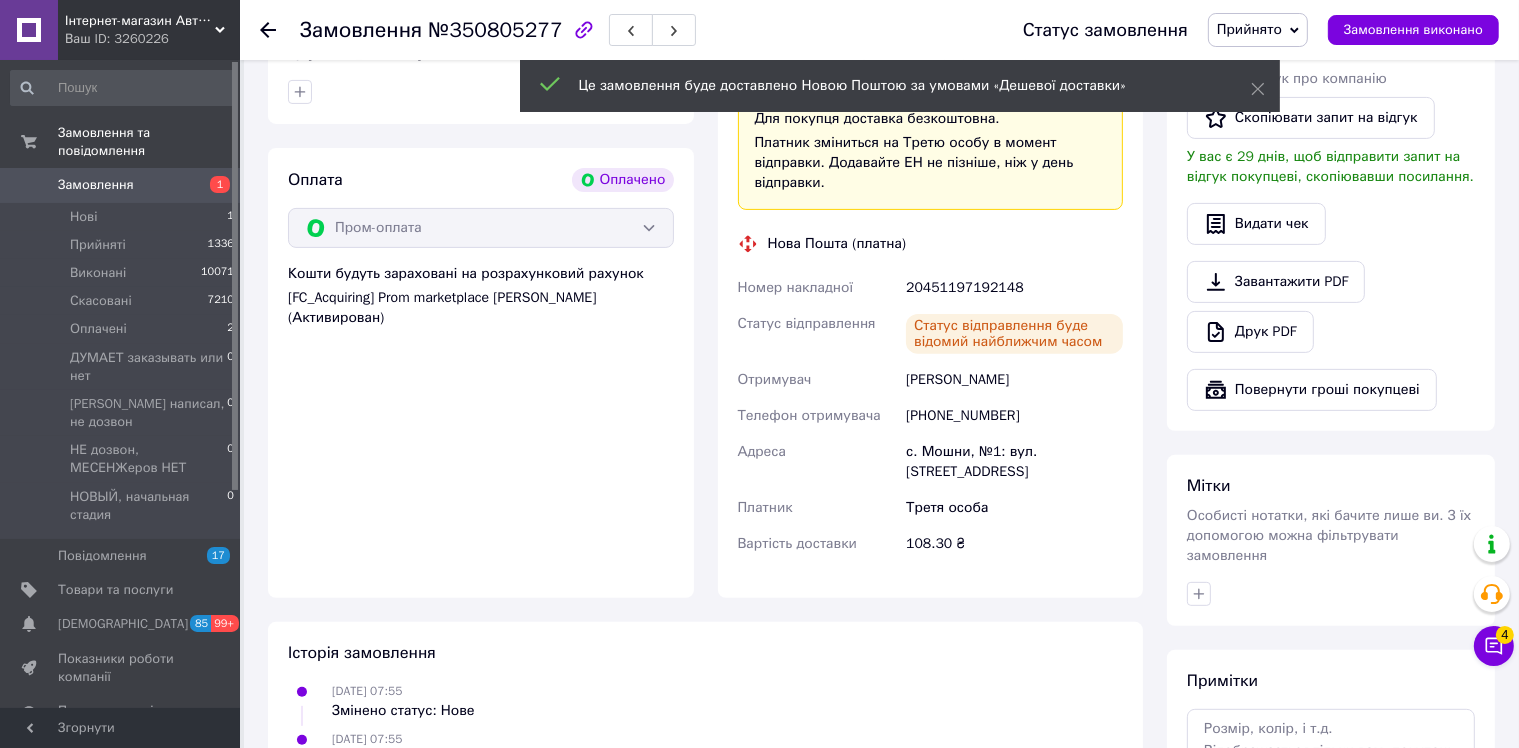 click 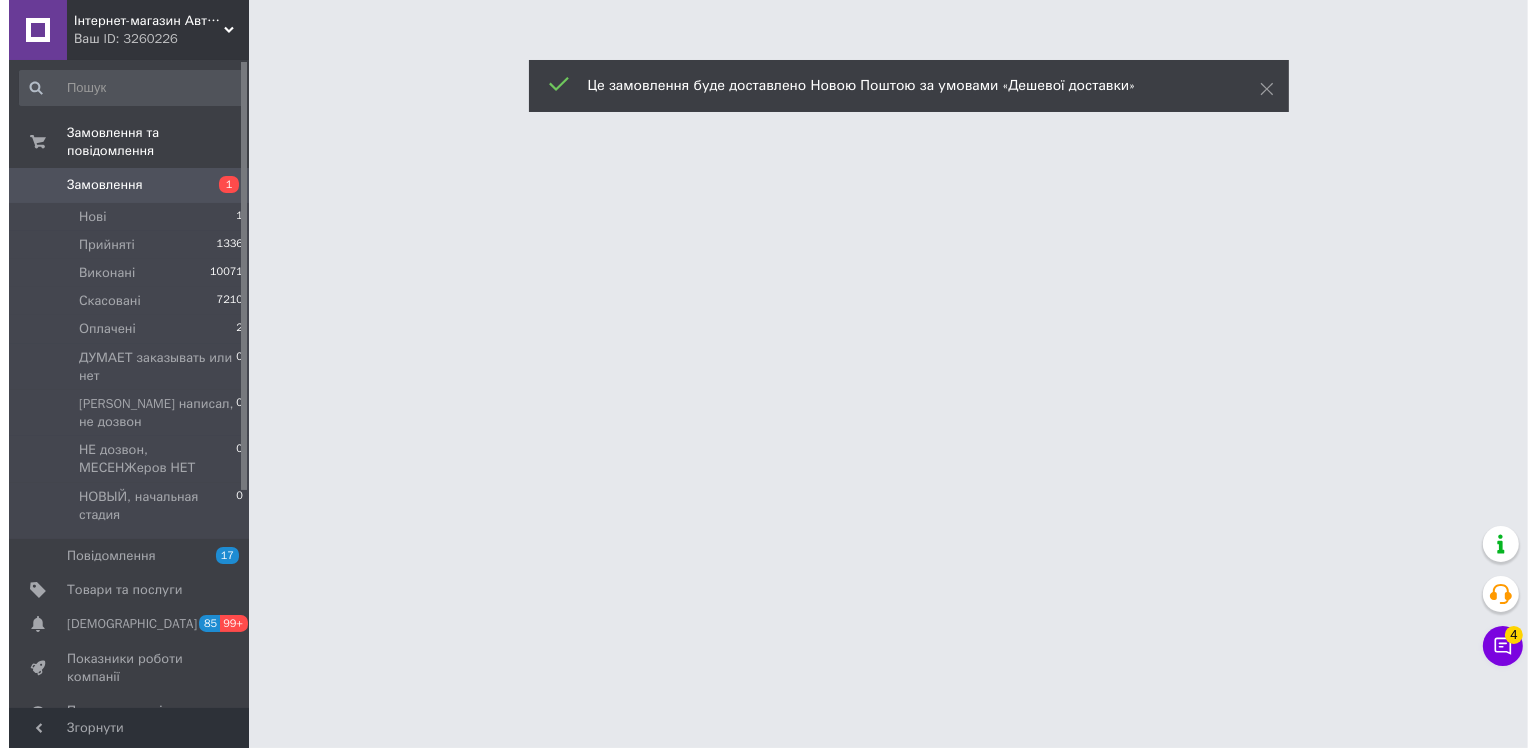 scroll, scrollTop: 0, scrollLeft: 0, axis: both 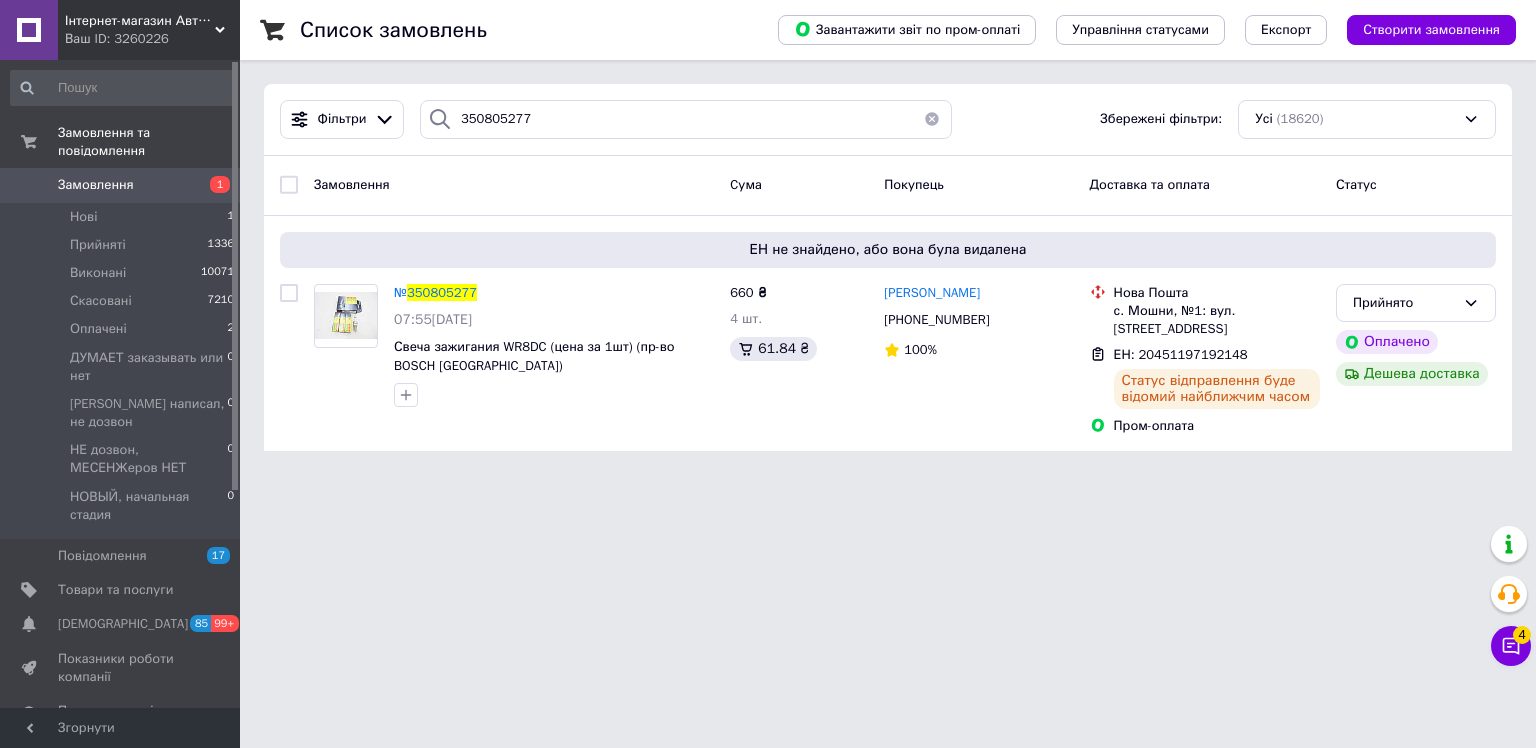 click 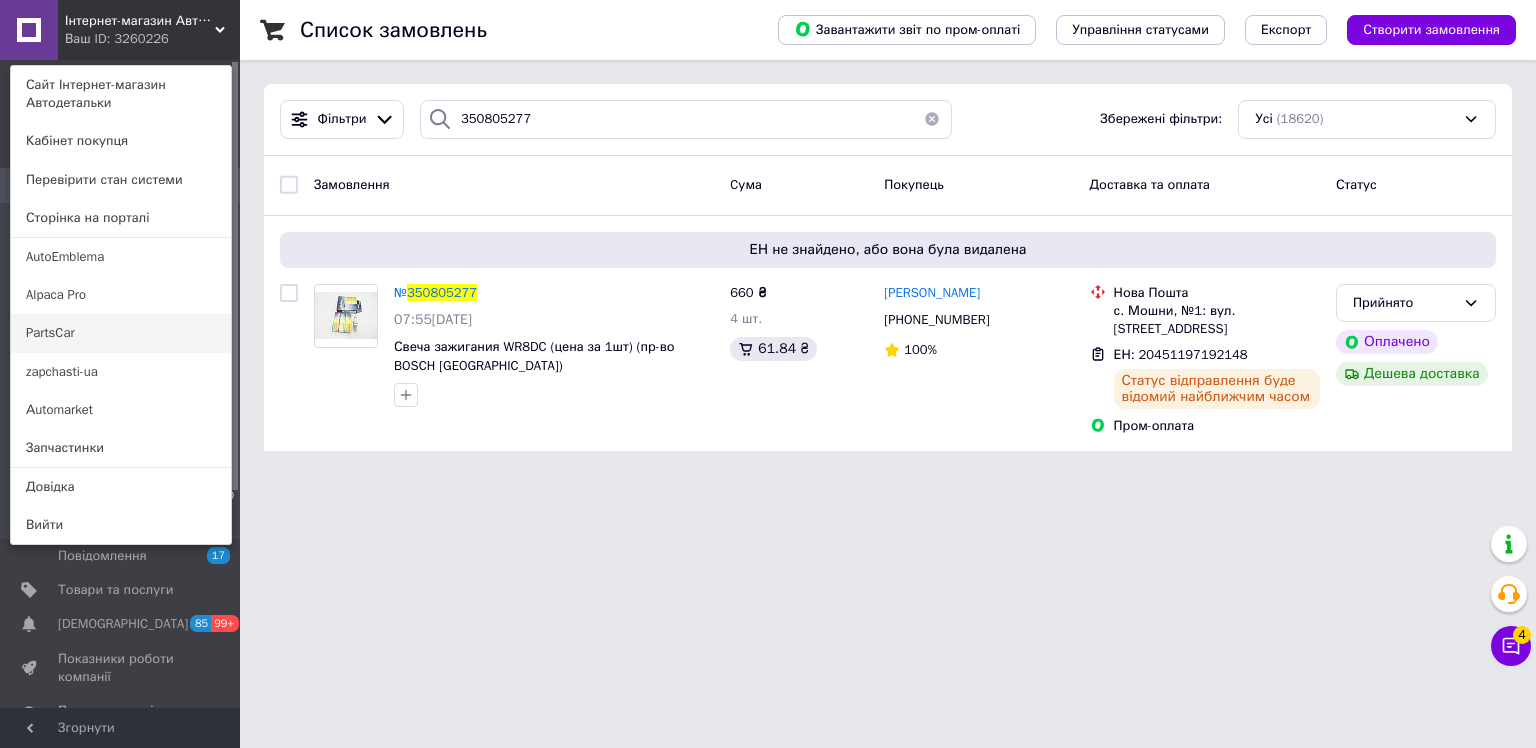 click on "PartsCar" at bounding box center (121, 333) 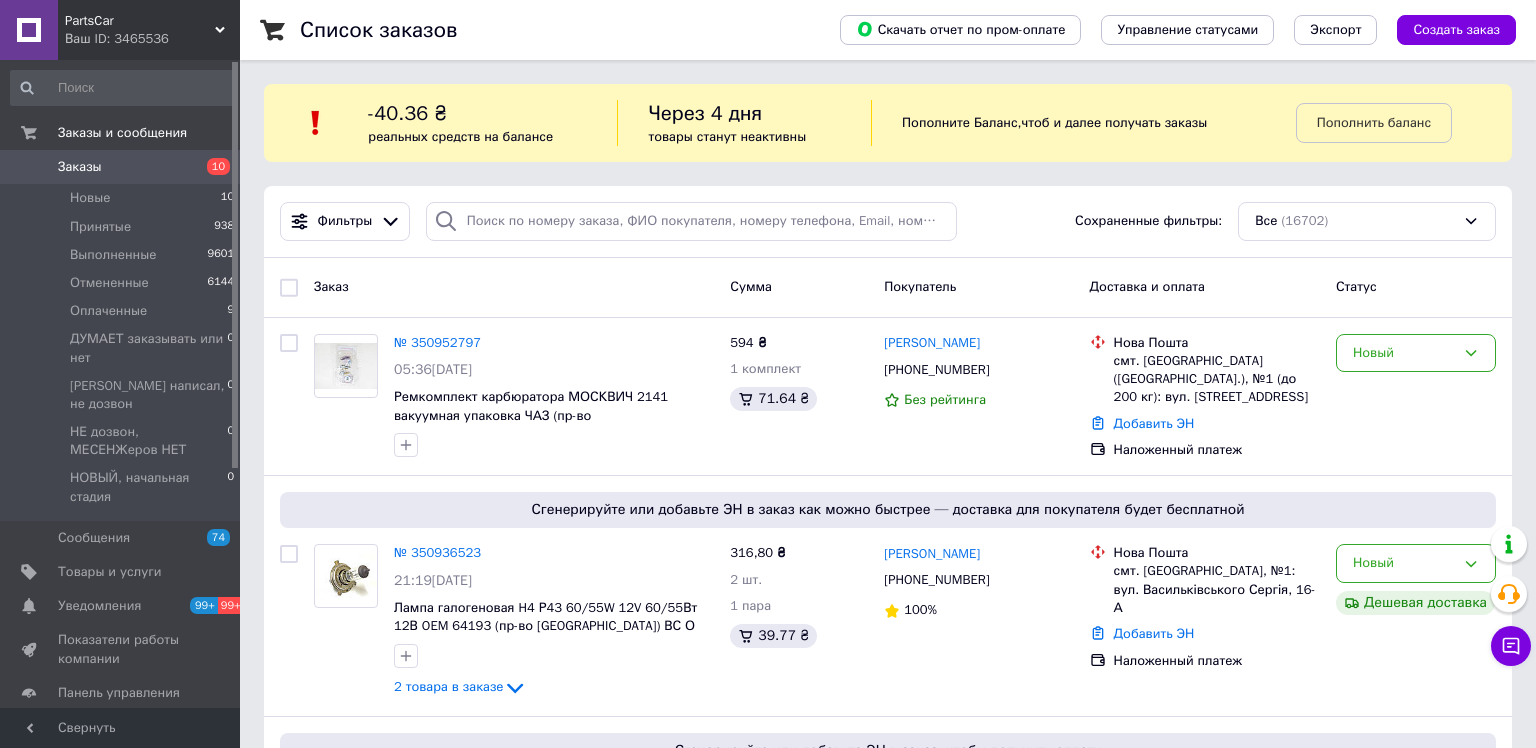 scroll, scrollTop: 0, scrollLeft: 0, axis: both 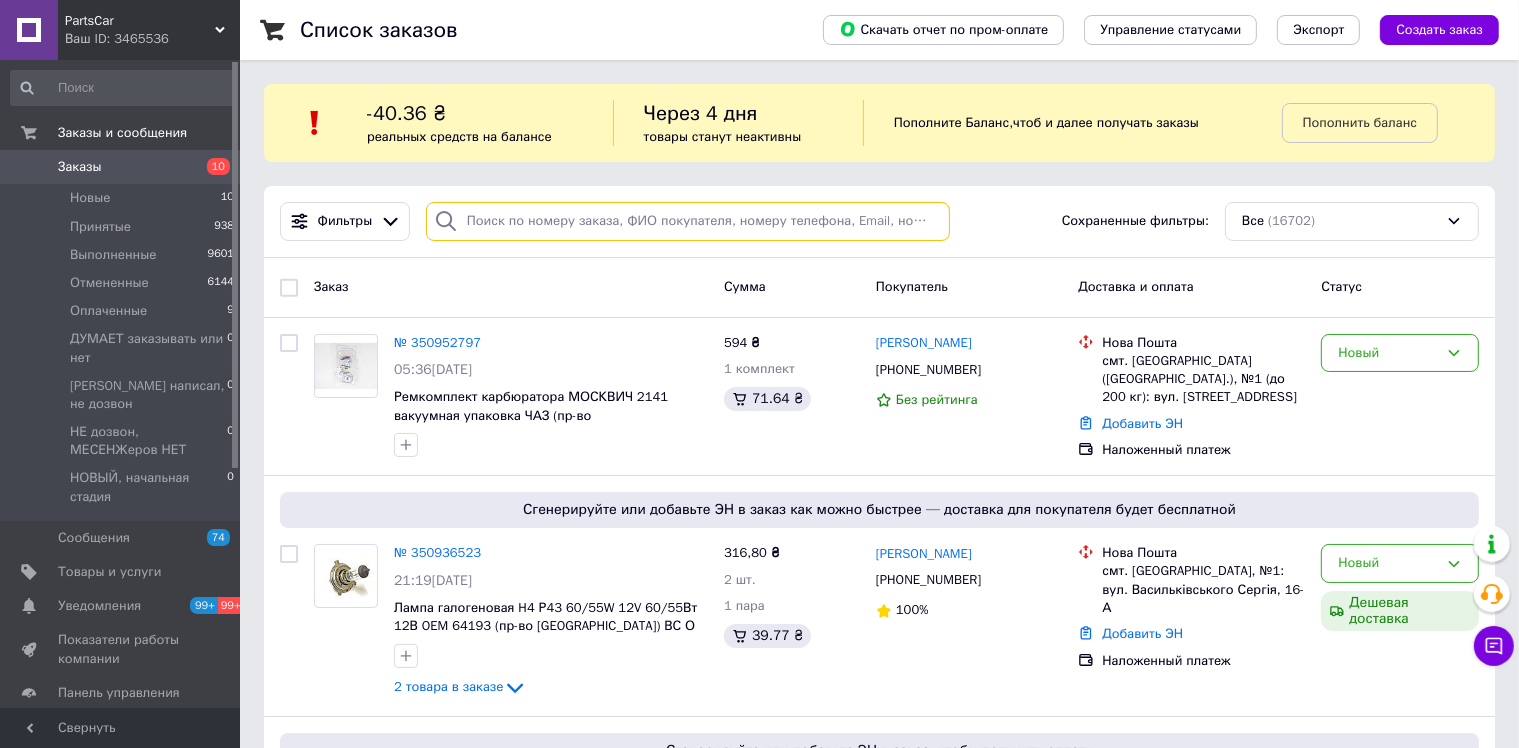 click at bounding box center [688, 221] 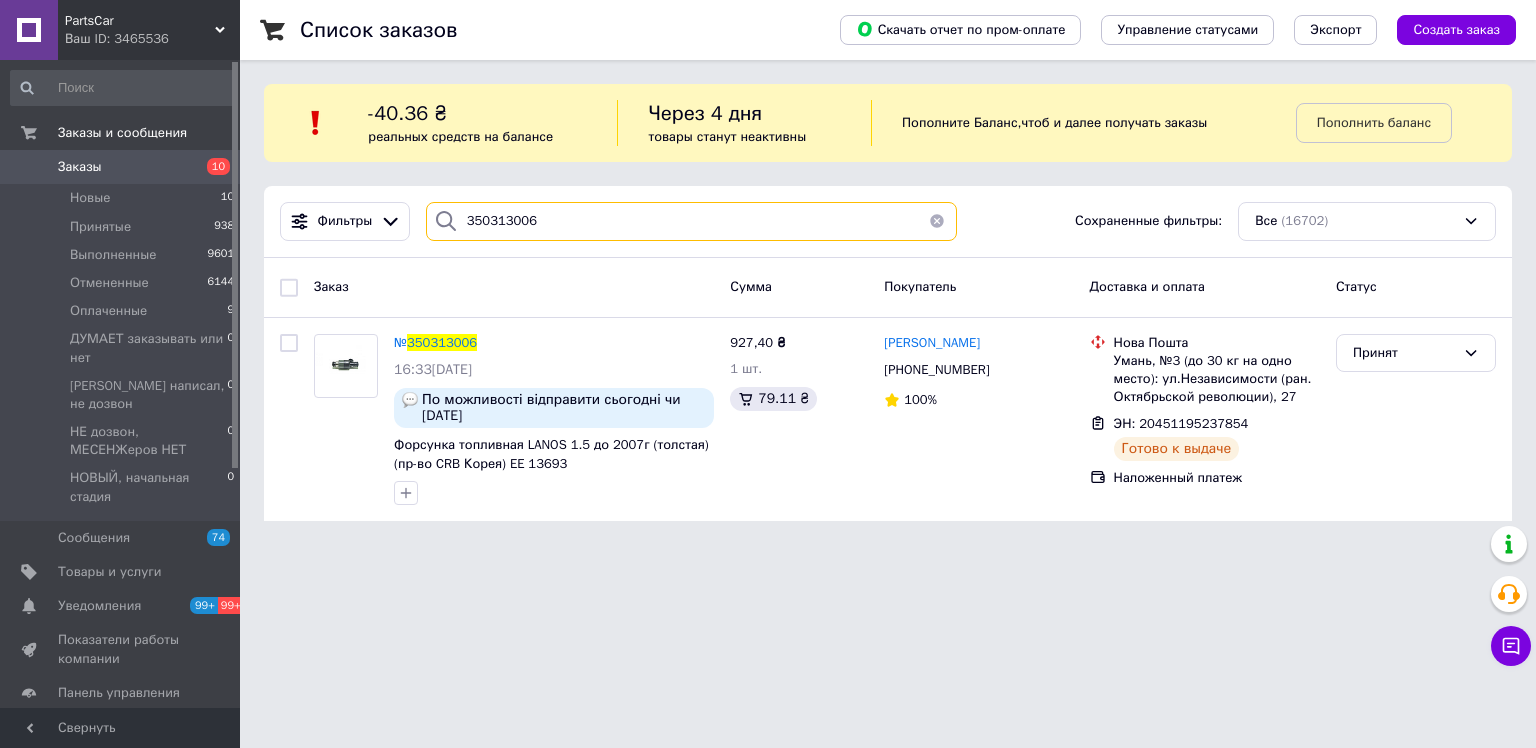 drag, startPoint x: 583, startPoint y: 221, endPoint x: 416, endPoint y: 239, distance: 167.96725 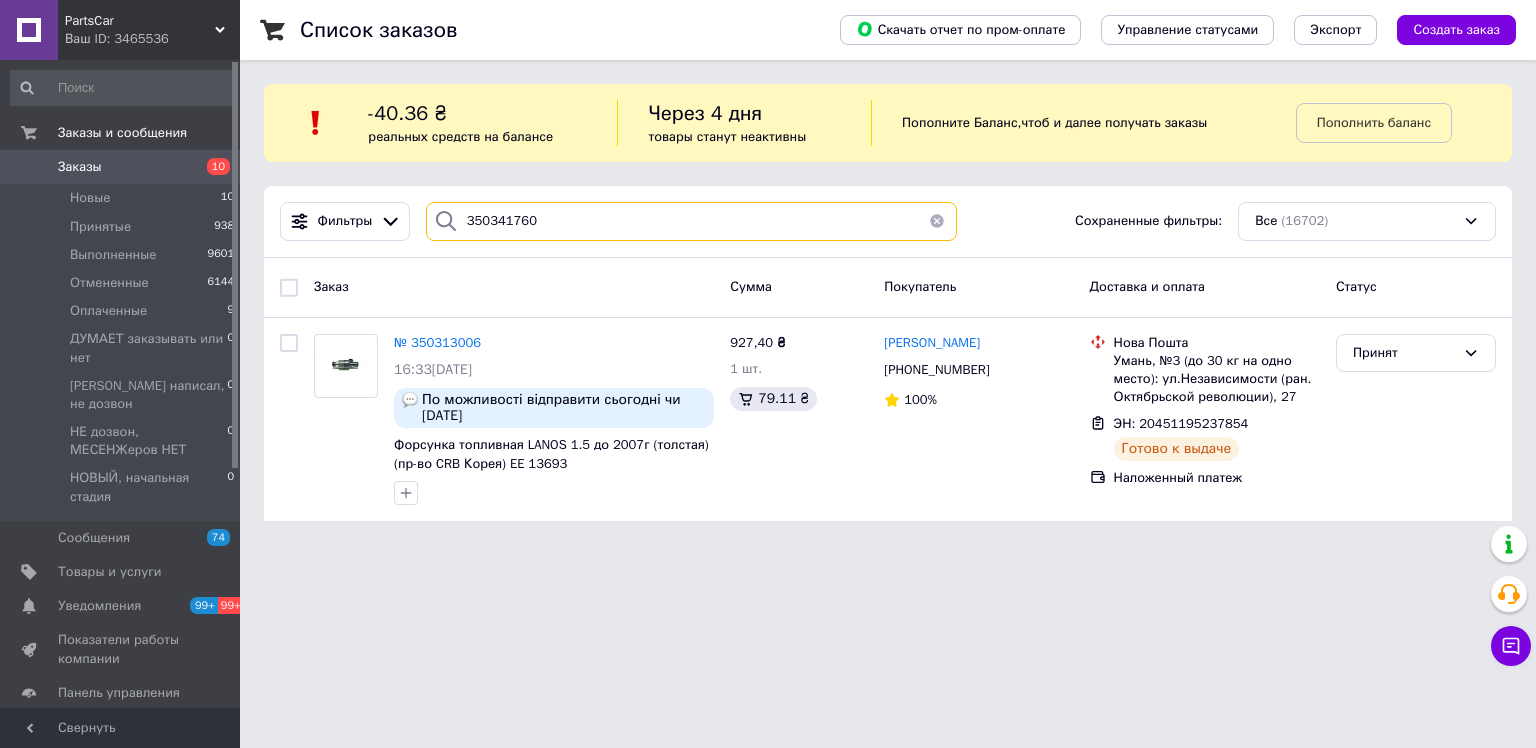 type on "350341760" 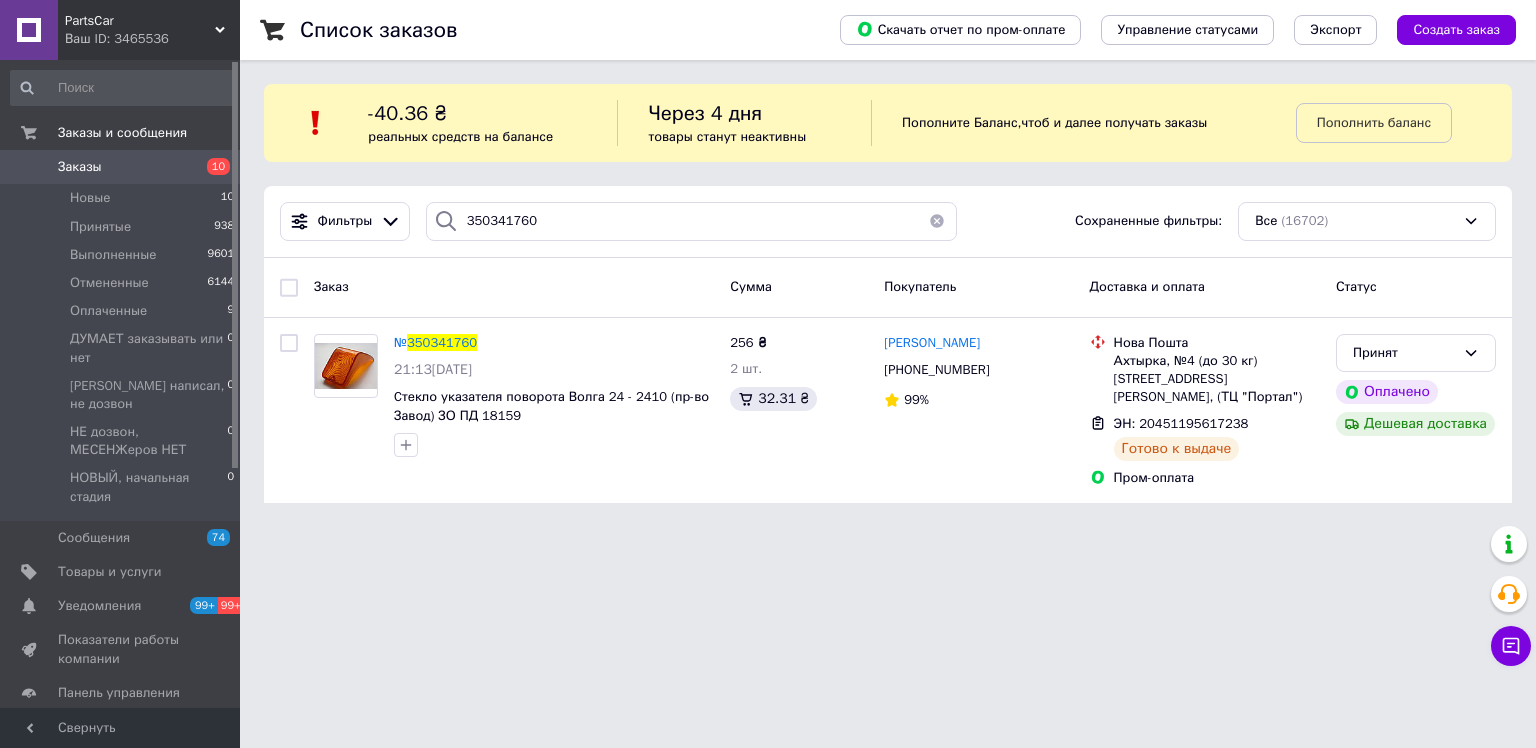 click 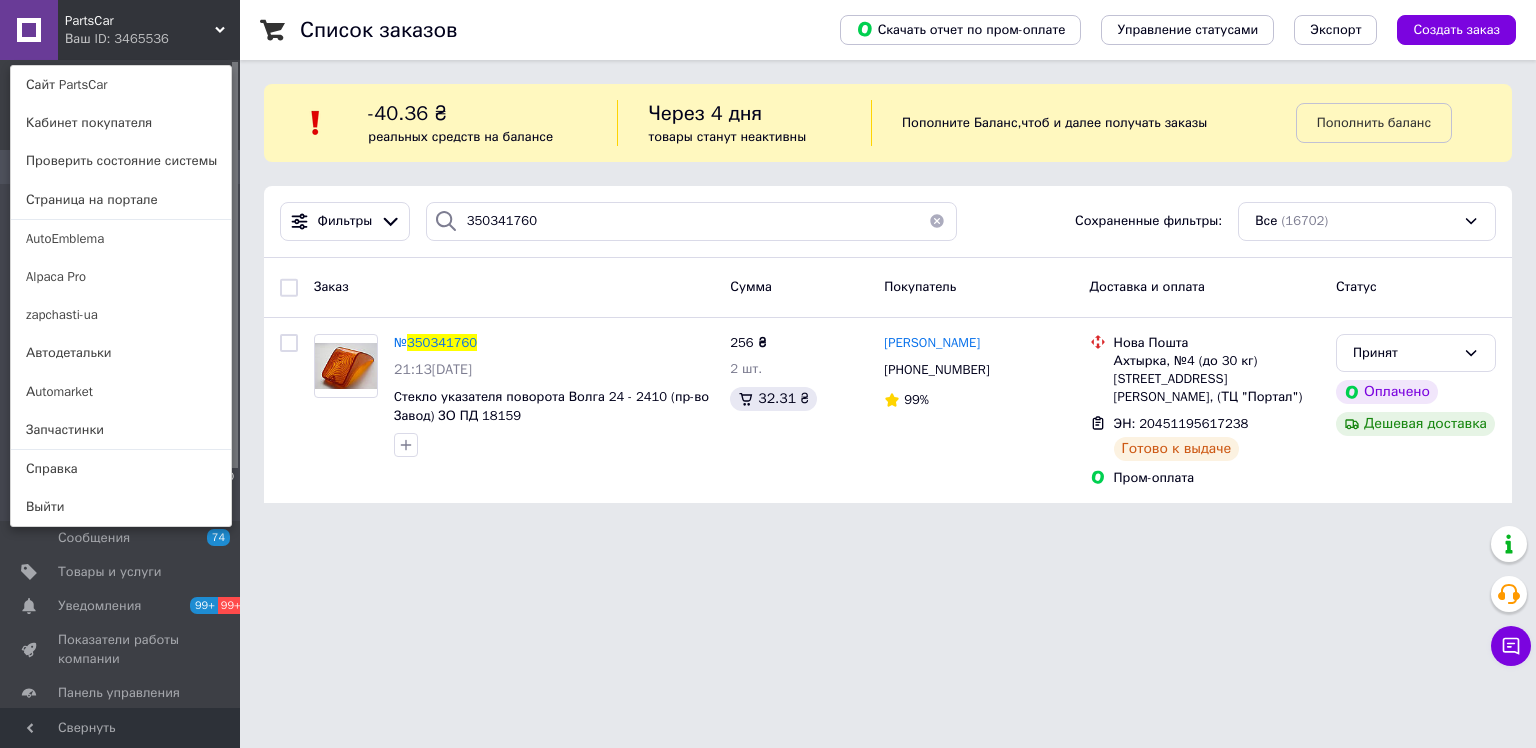 click on "Alpaca Pro" at bounding box center [121, 277] 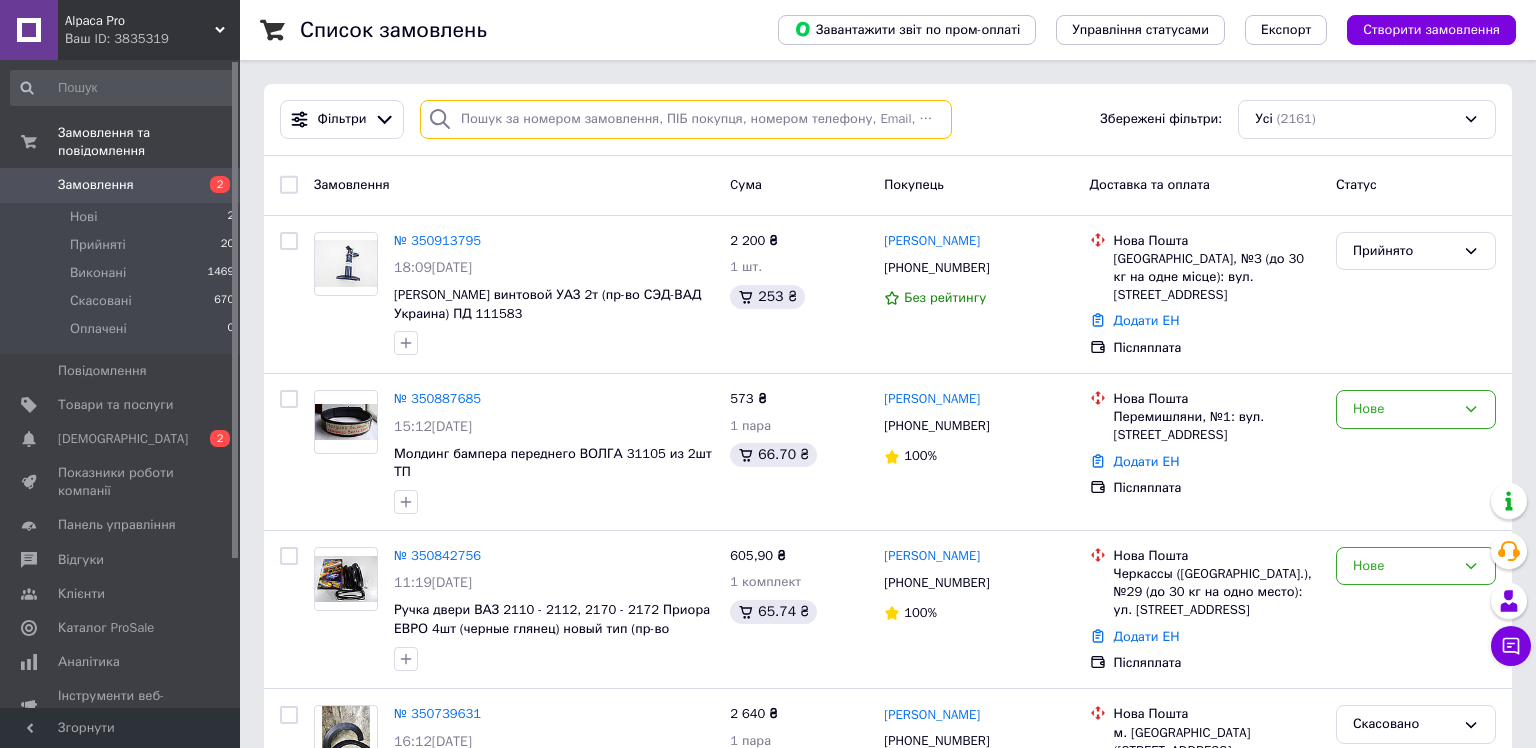 scroll, scrollTop: 0, scrollLeft: 0, axis: both 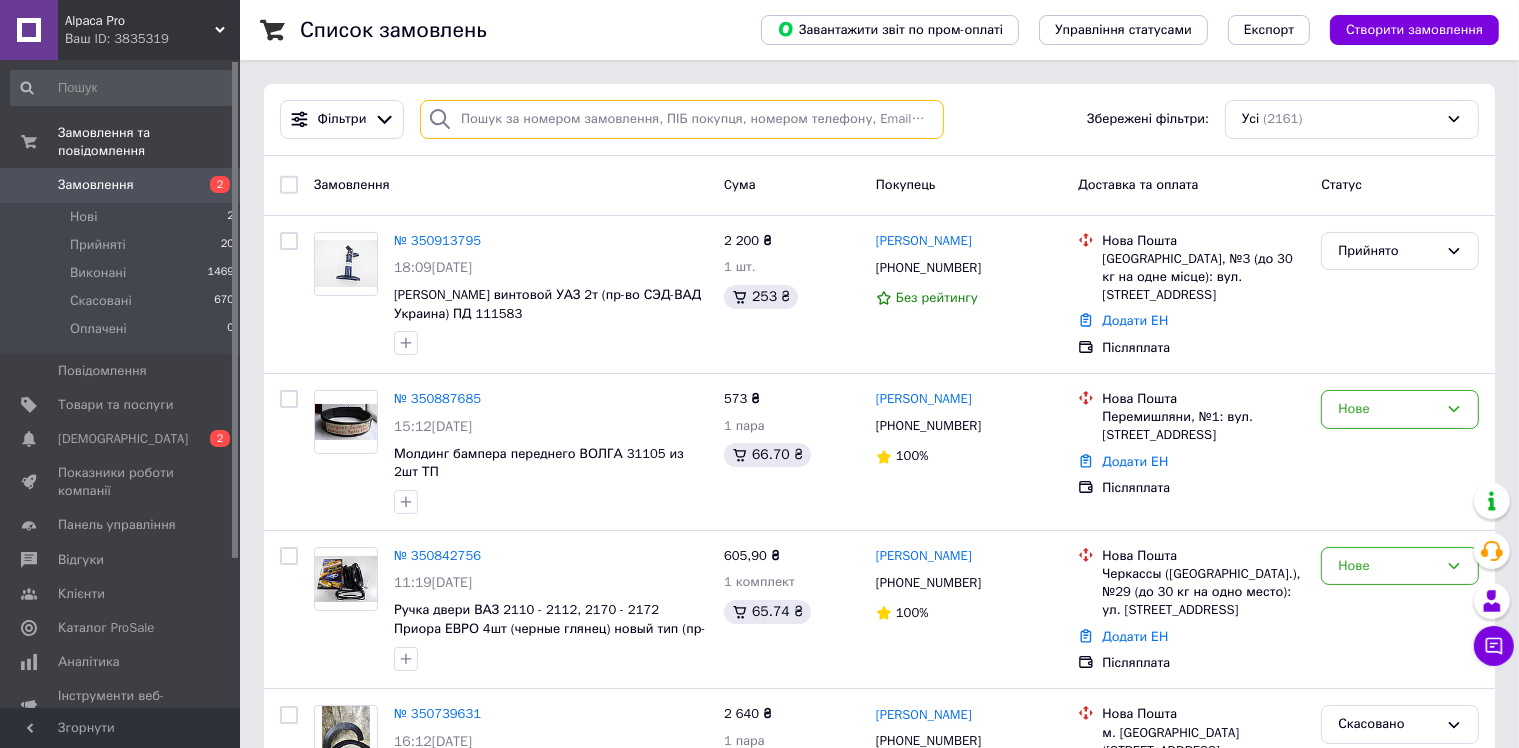 click at bounding box center (682, 119) 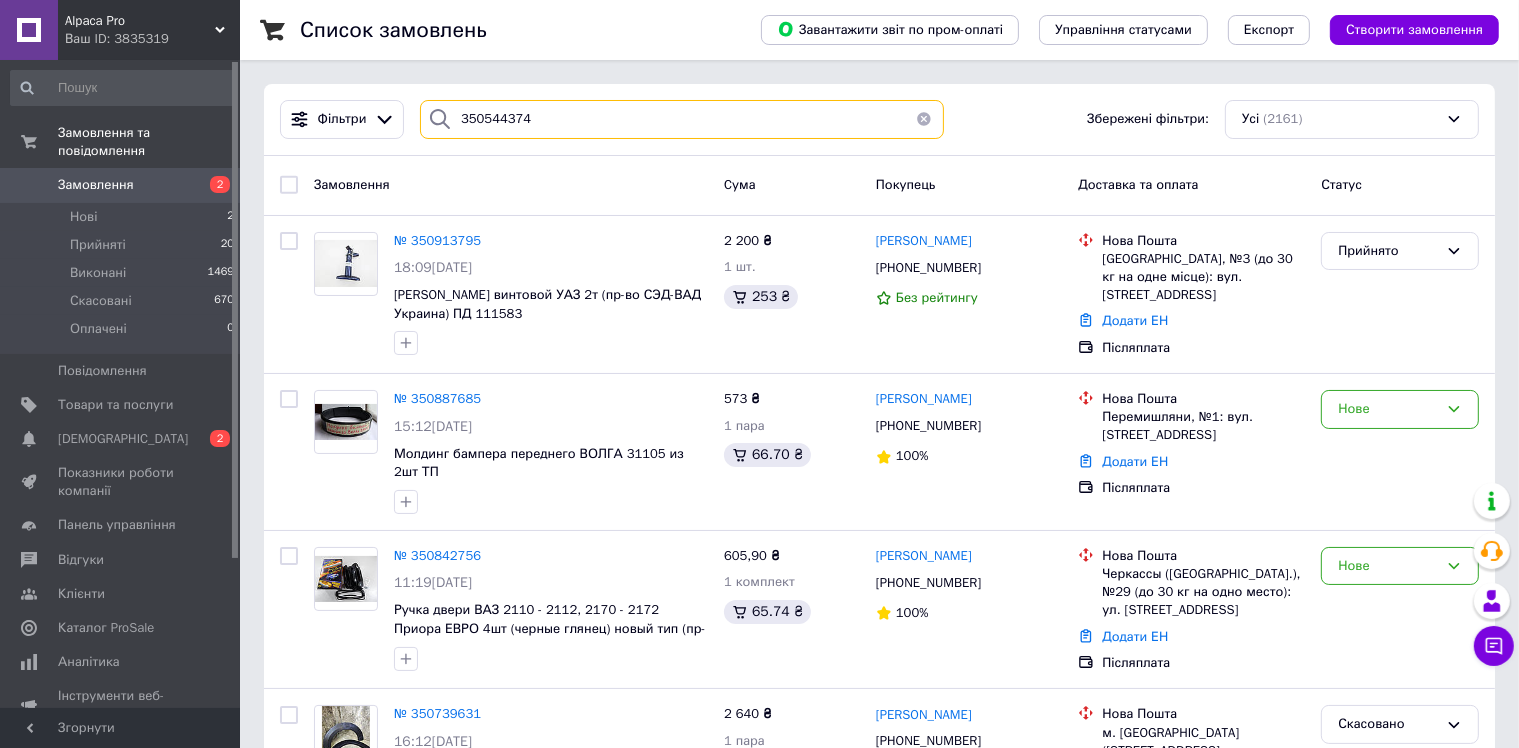 type on "350544374" 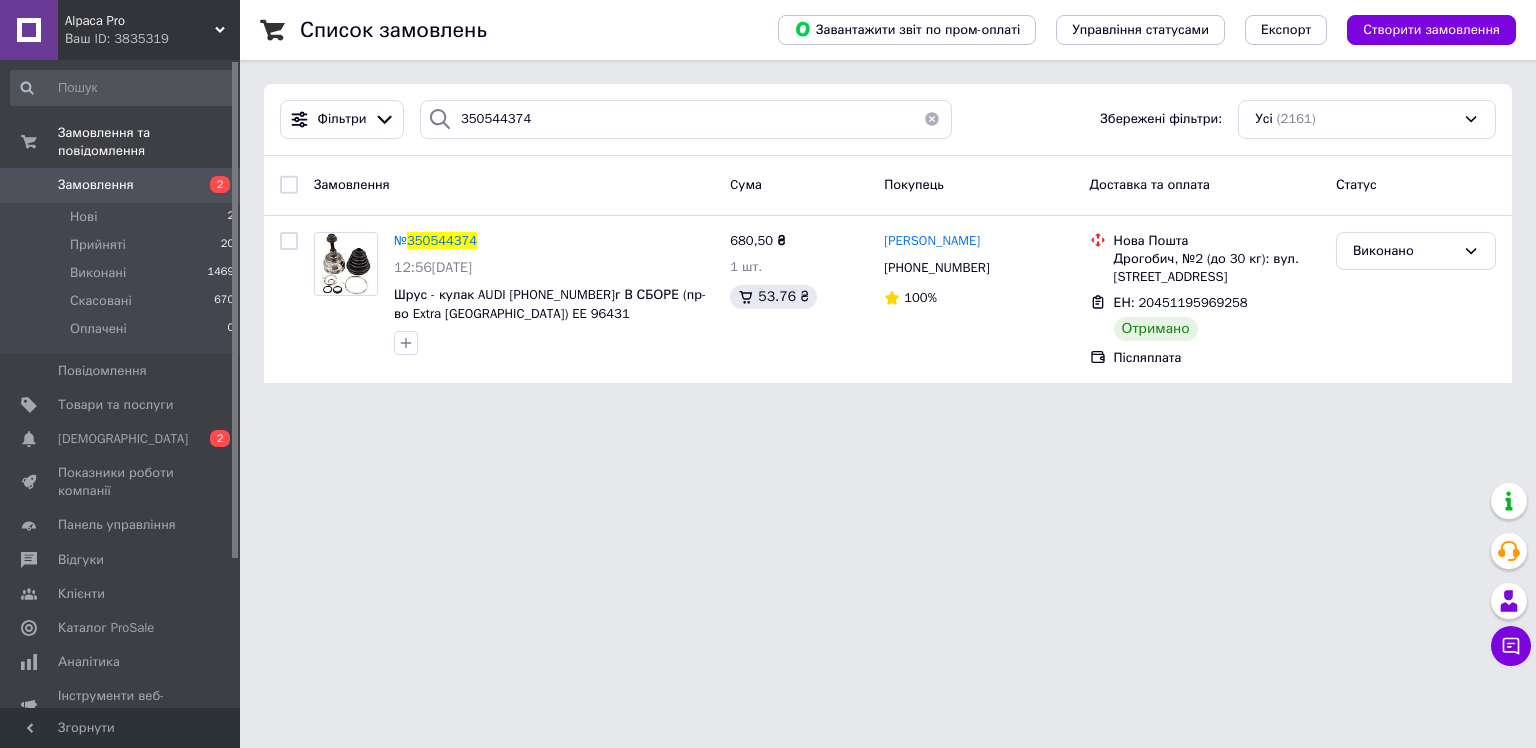 click 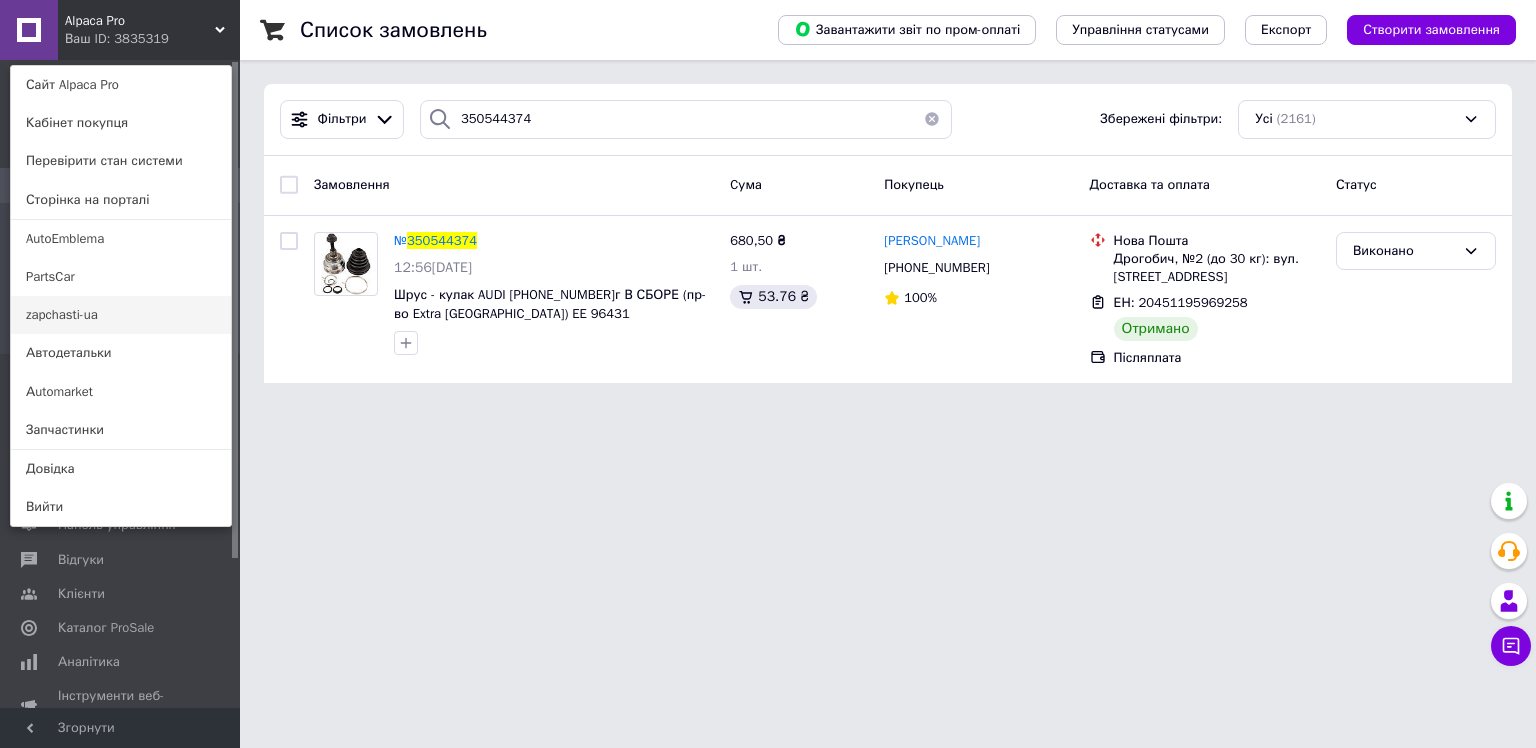 click on "zapchasti-ua" at bounding box center [121, 315] 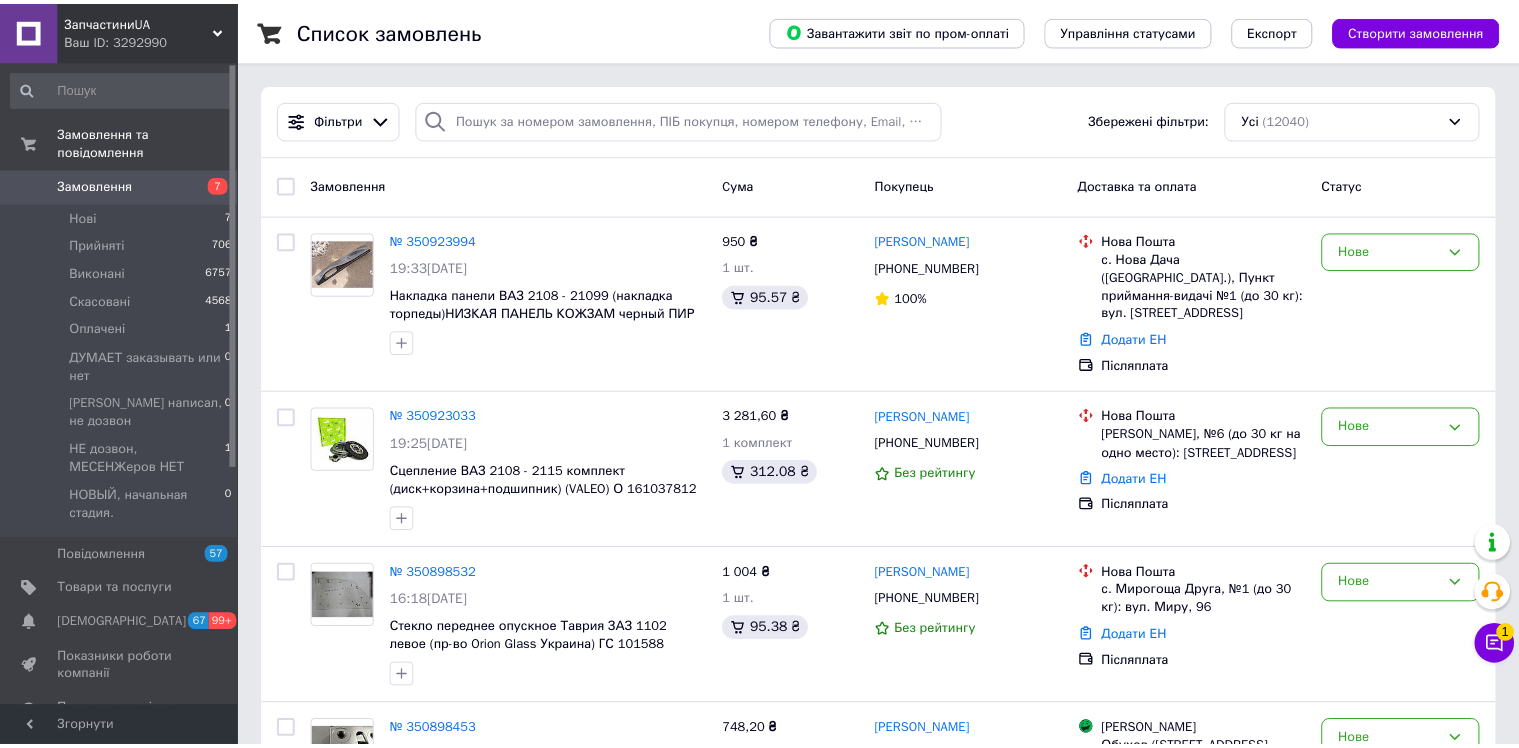 scroll, scrollTop: 0, scrollLeft: 0, axis: both 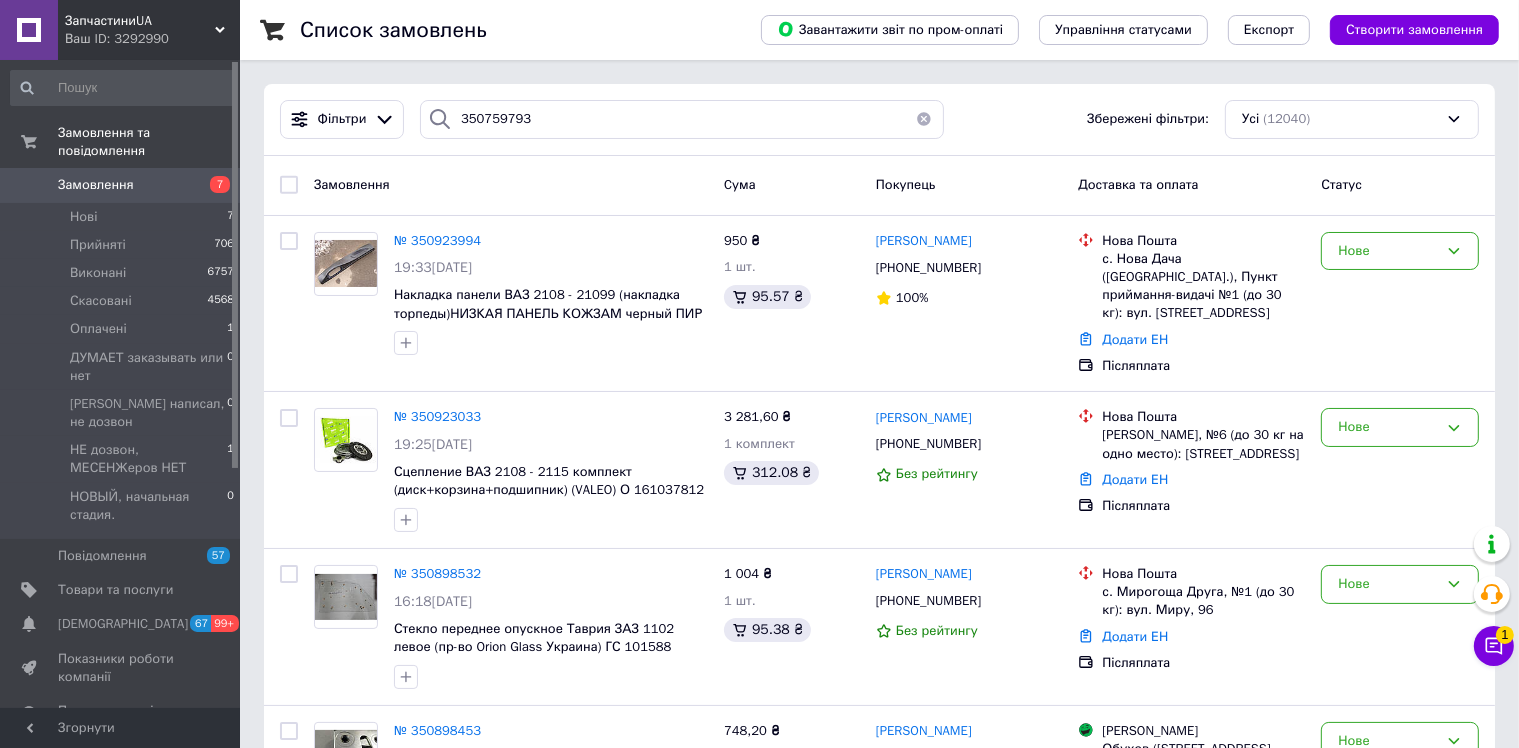 type on "350759793" 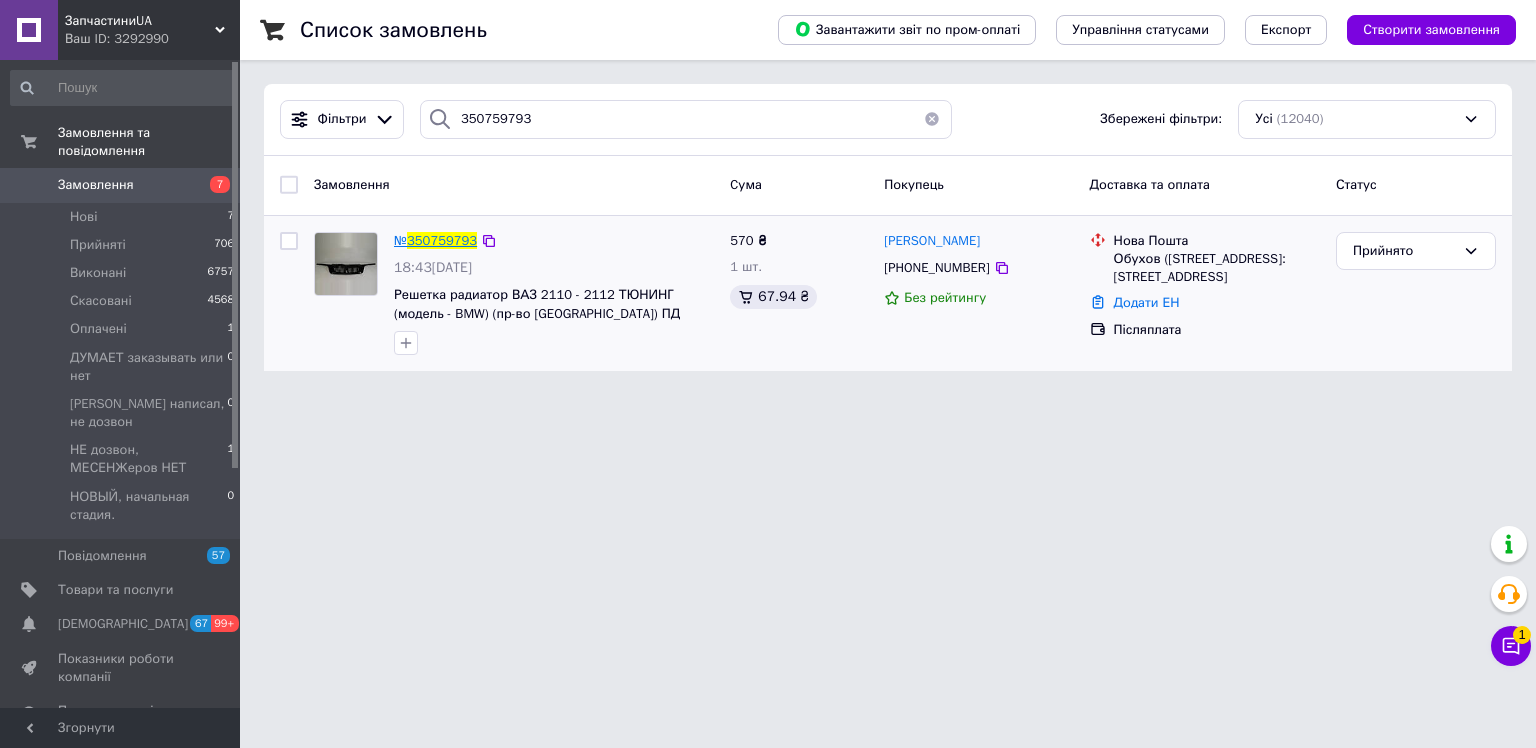 click on "350759793" at bounding box center (442, 240) 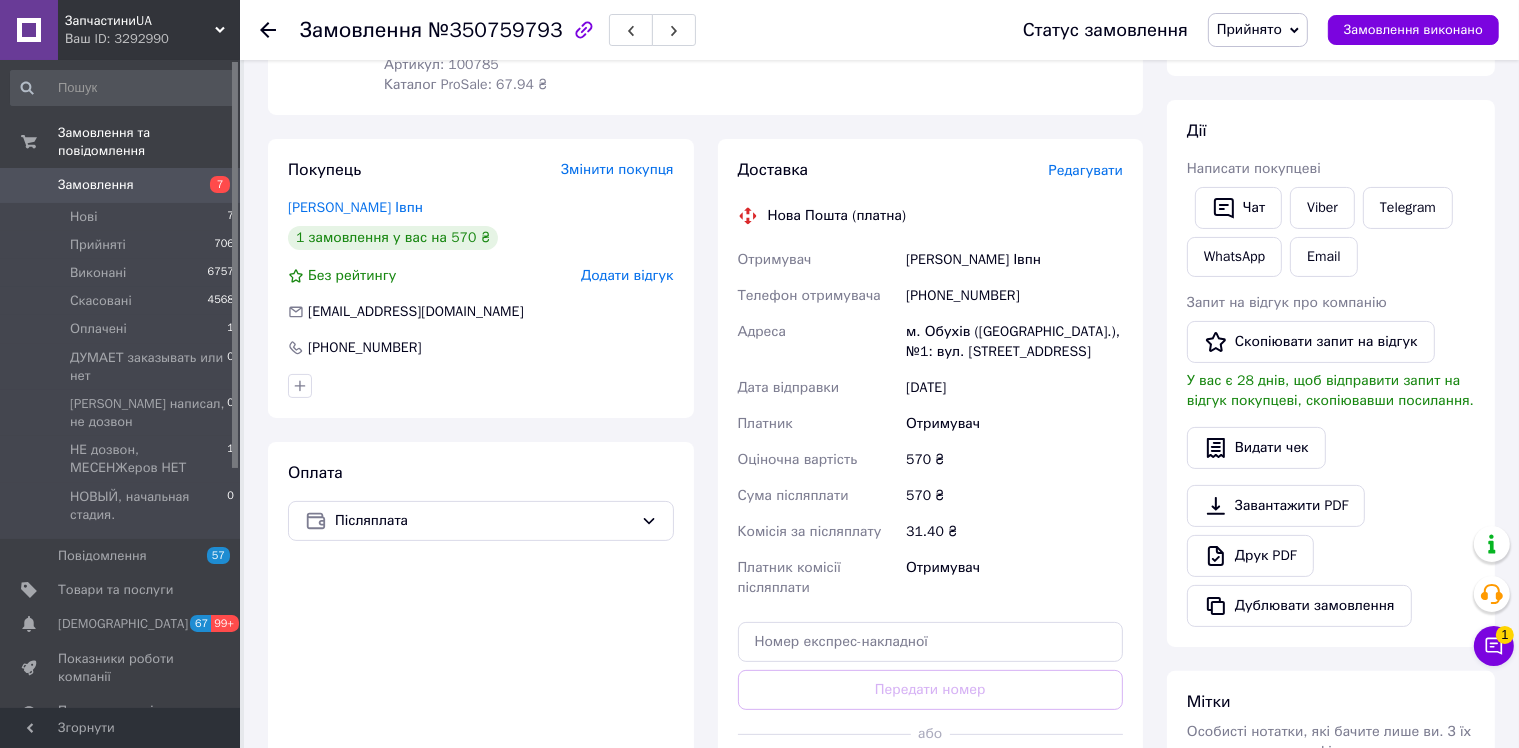 scroll, scrollTop: 500, scrollLeft: 0, axis: vertical 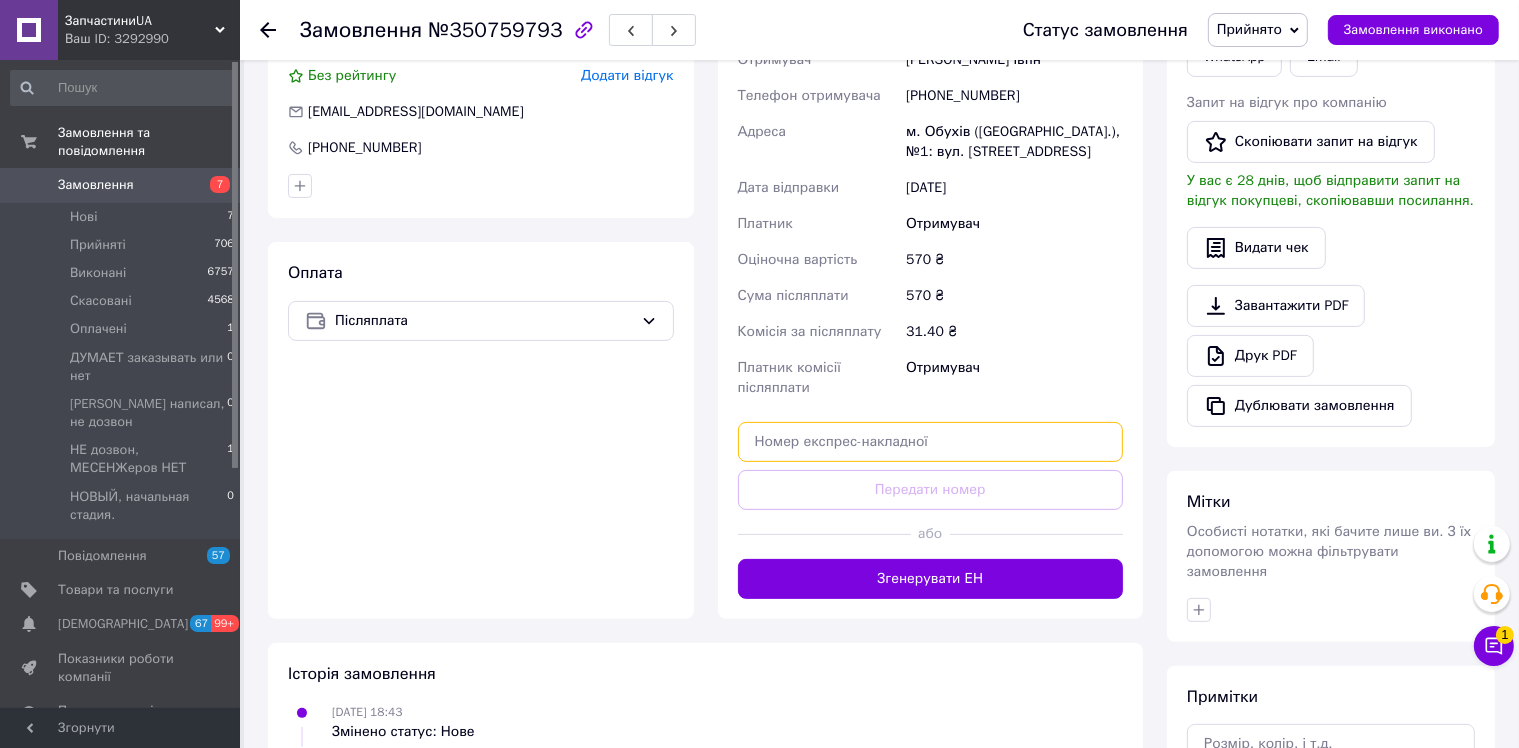 click at bounding box center [931, 442] 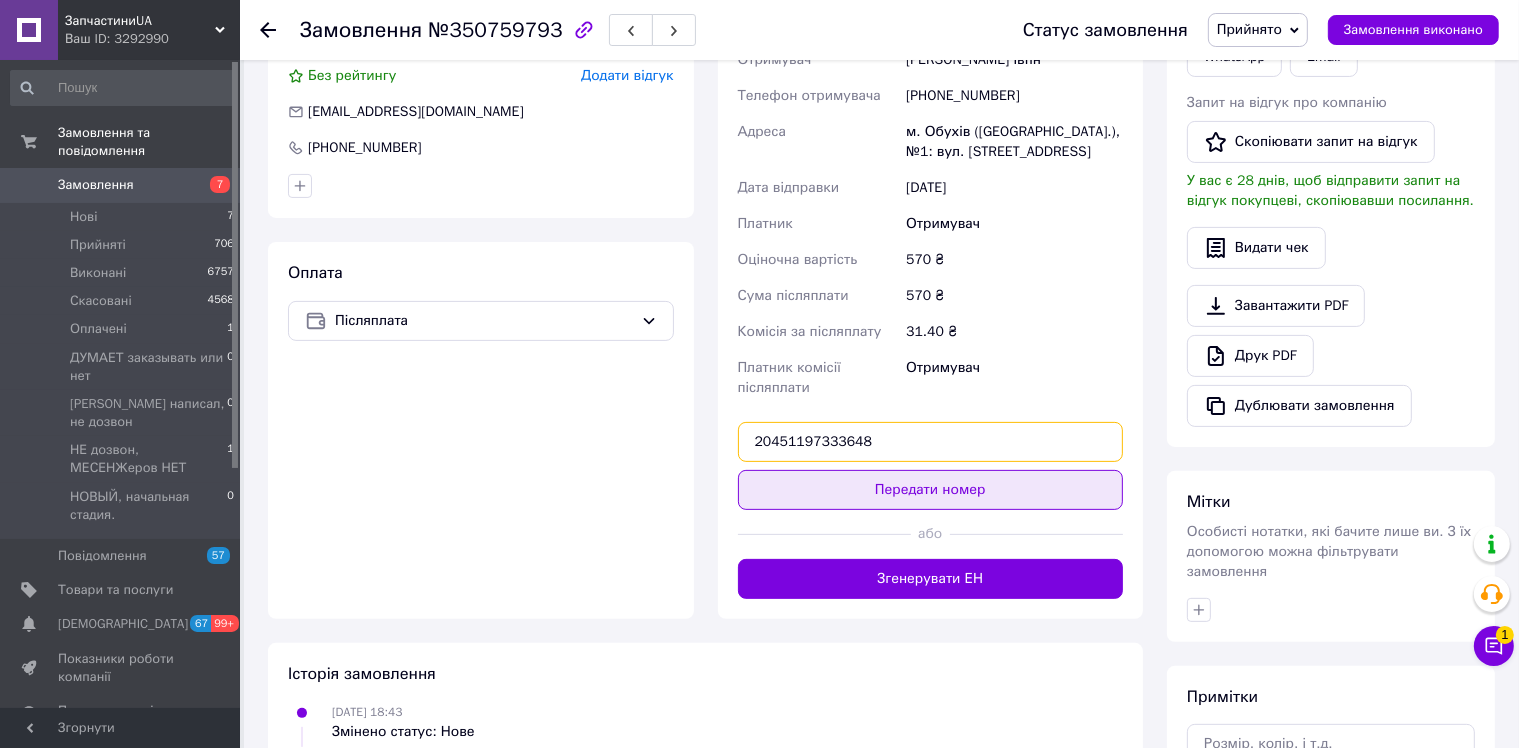 type on "20451197333648" 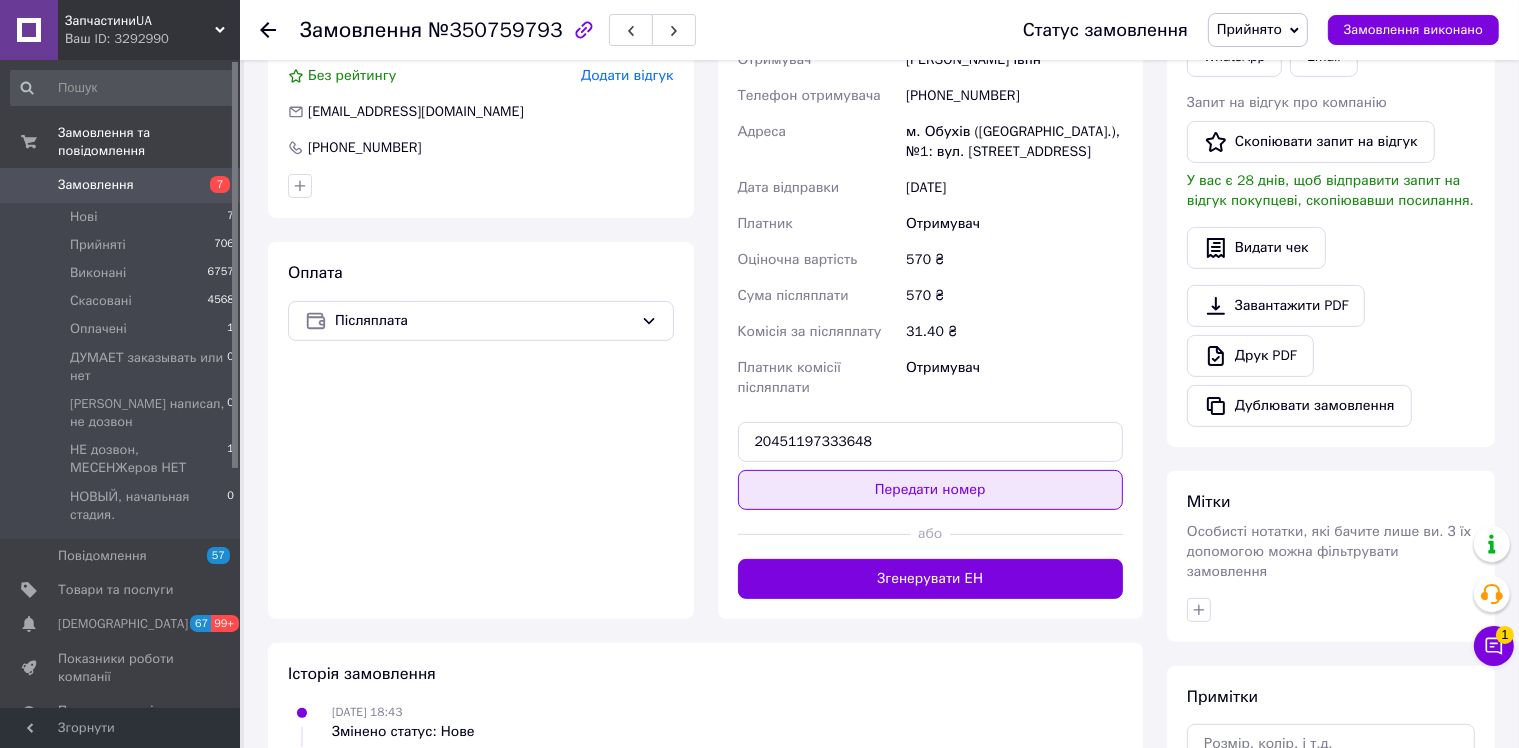click on "Передати номер" at bounding box center [931, 490] 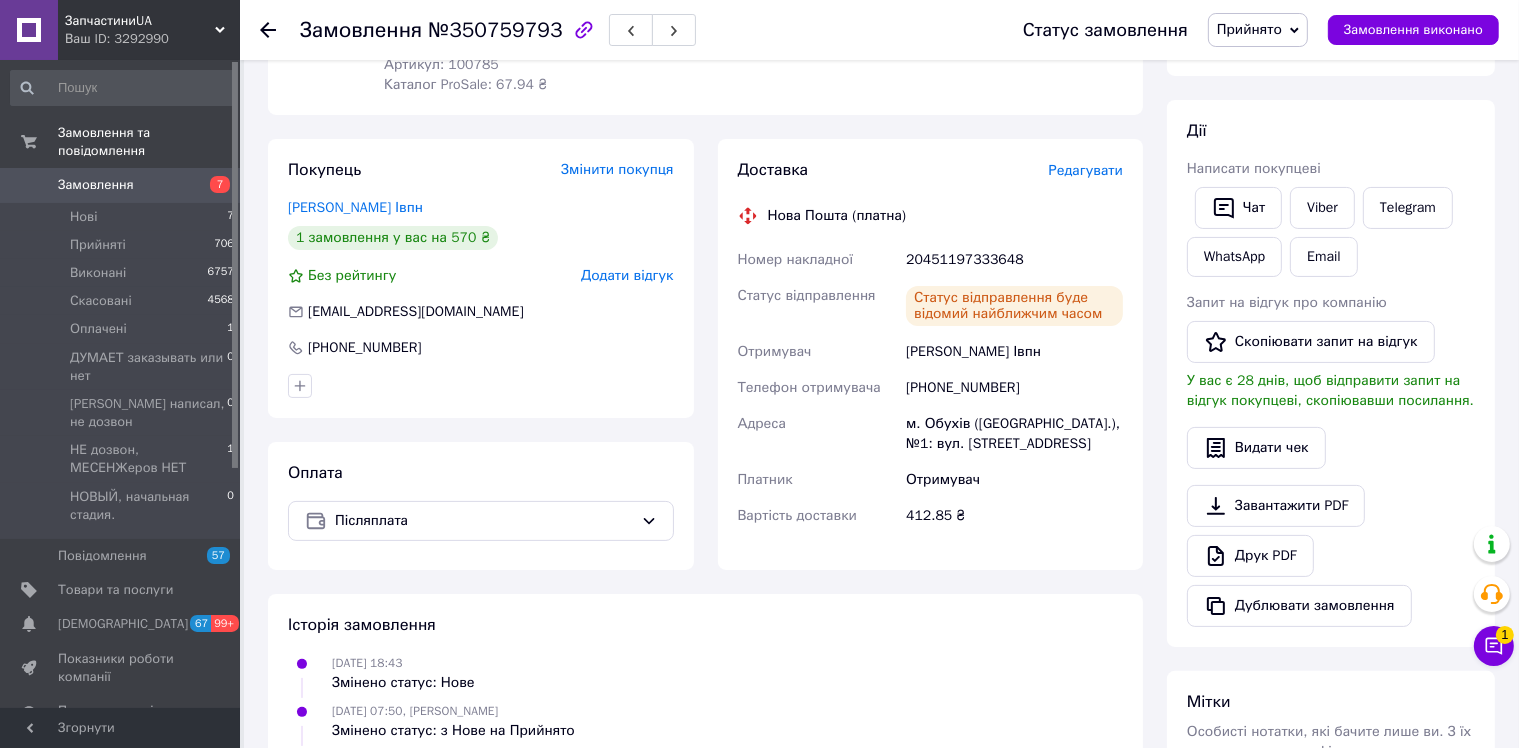 scroll, scrollTop: 200, scrollLeft: 0, axis: vertical 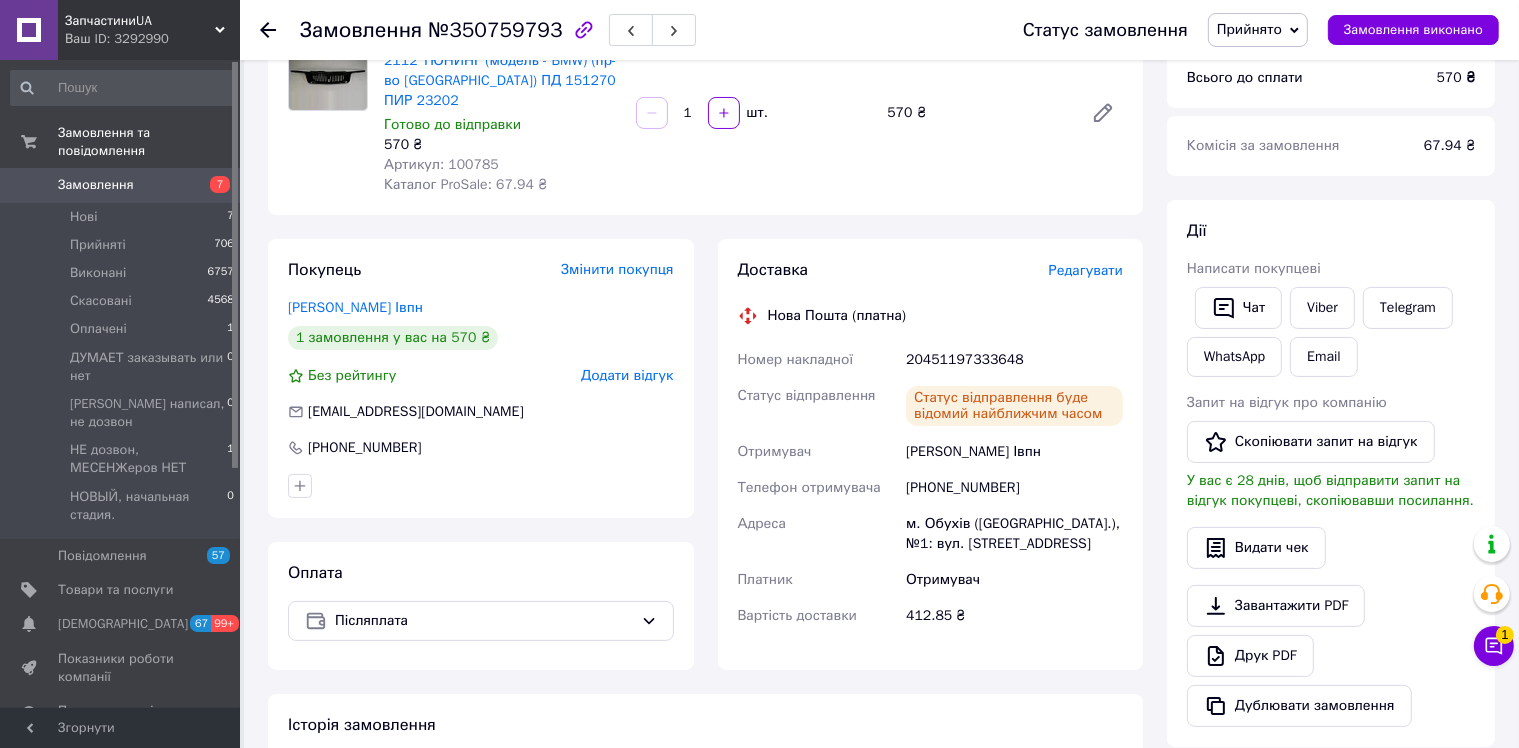 click at bounding box center [268, 30] 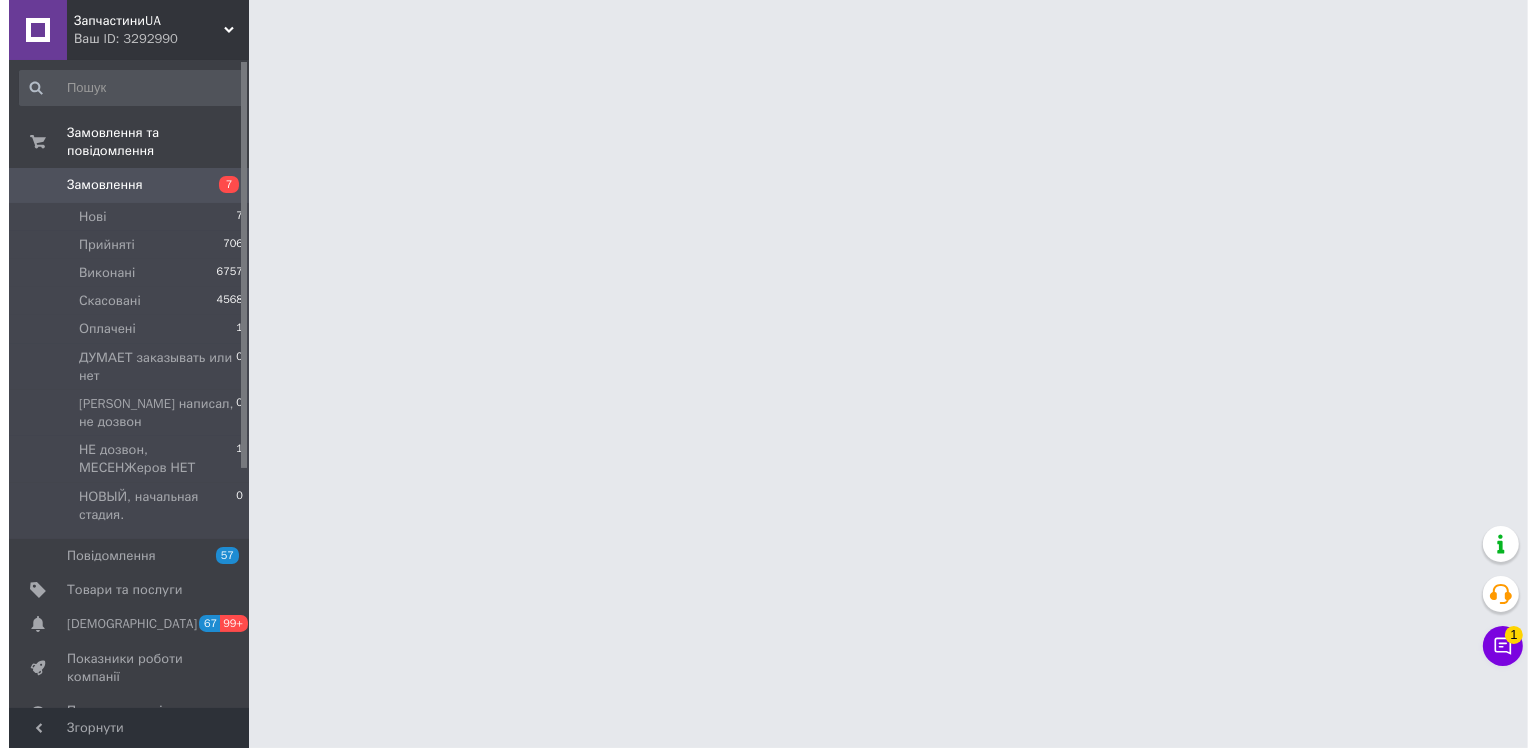 scroll, scrollTop: 0, scrollLeft: 0, axis: both 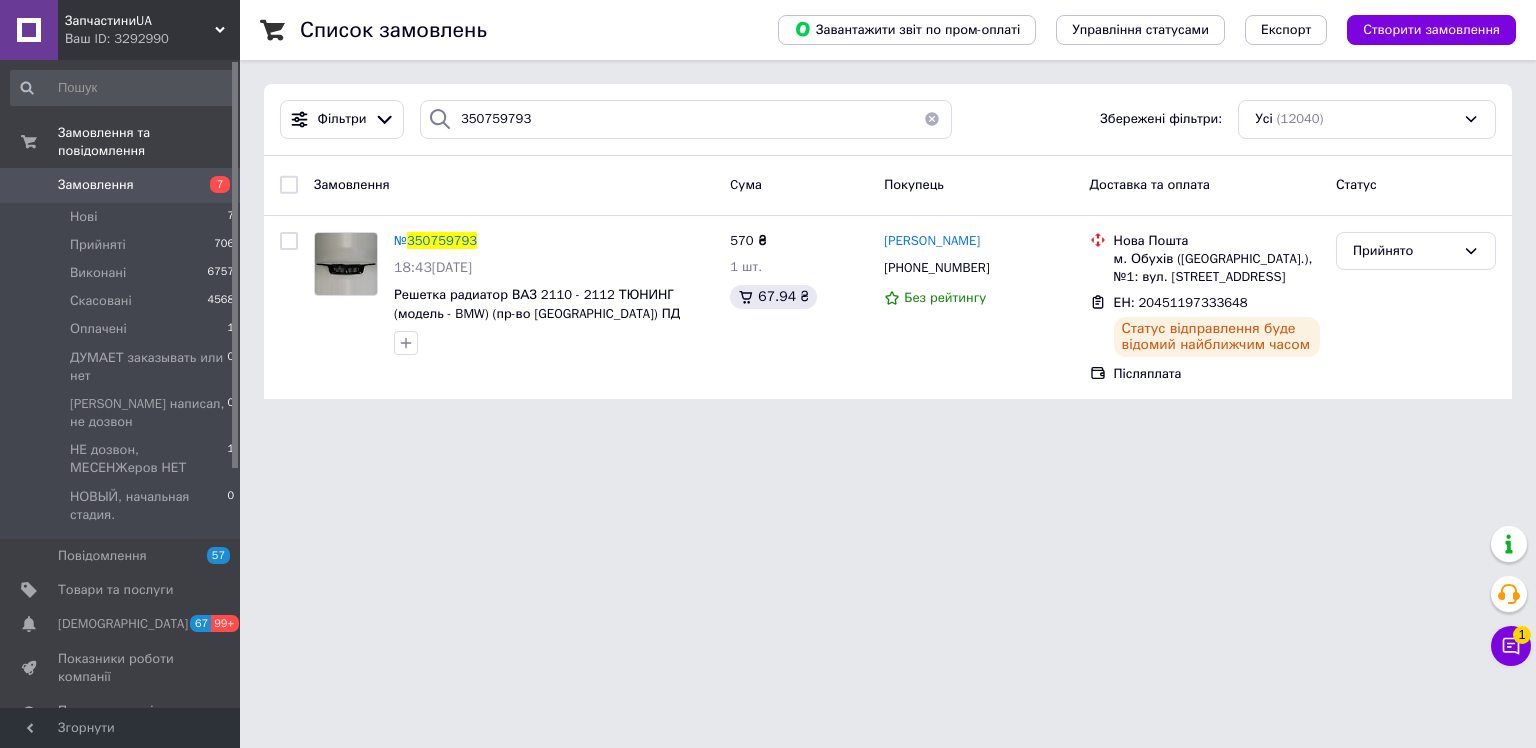 click 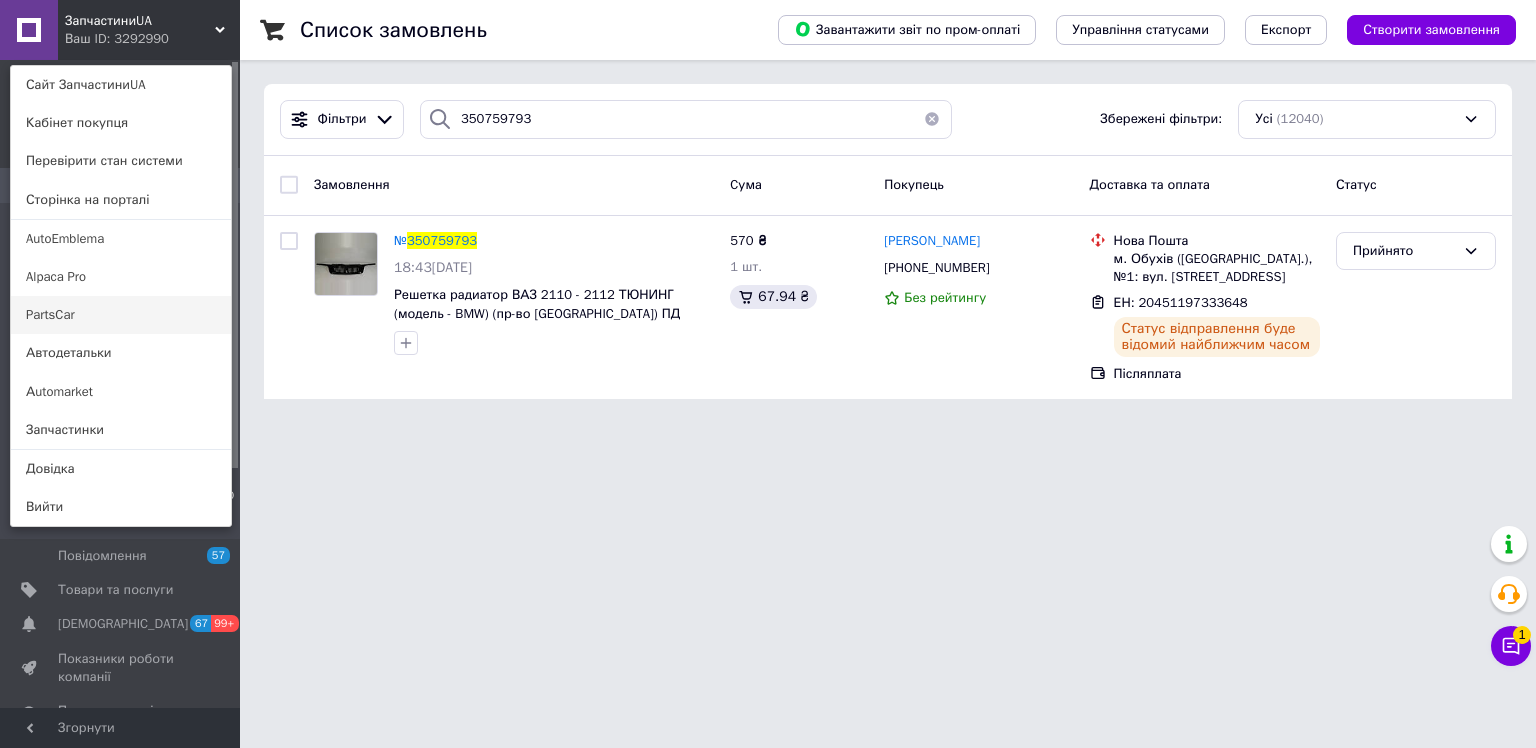 click on "PartsCar" at bounding box center (121, 315) 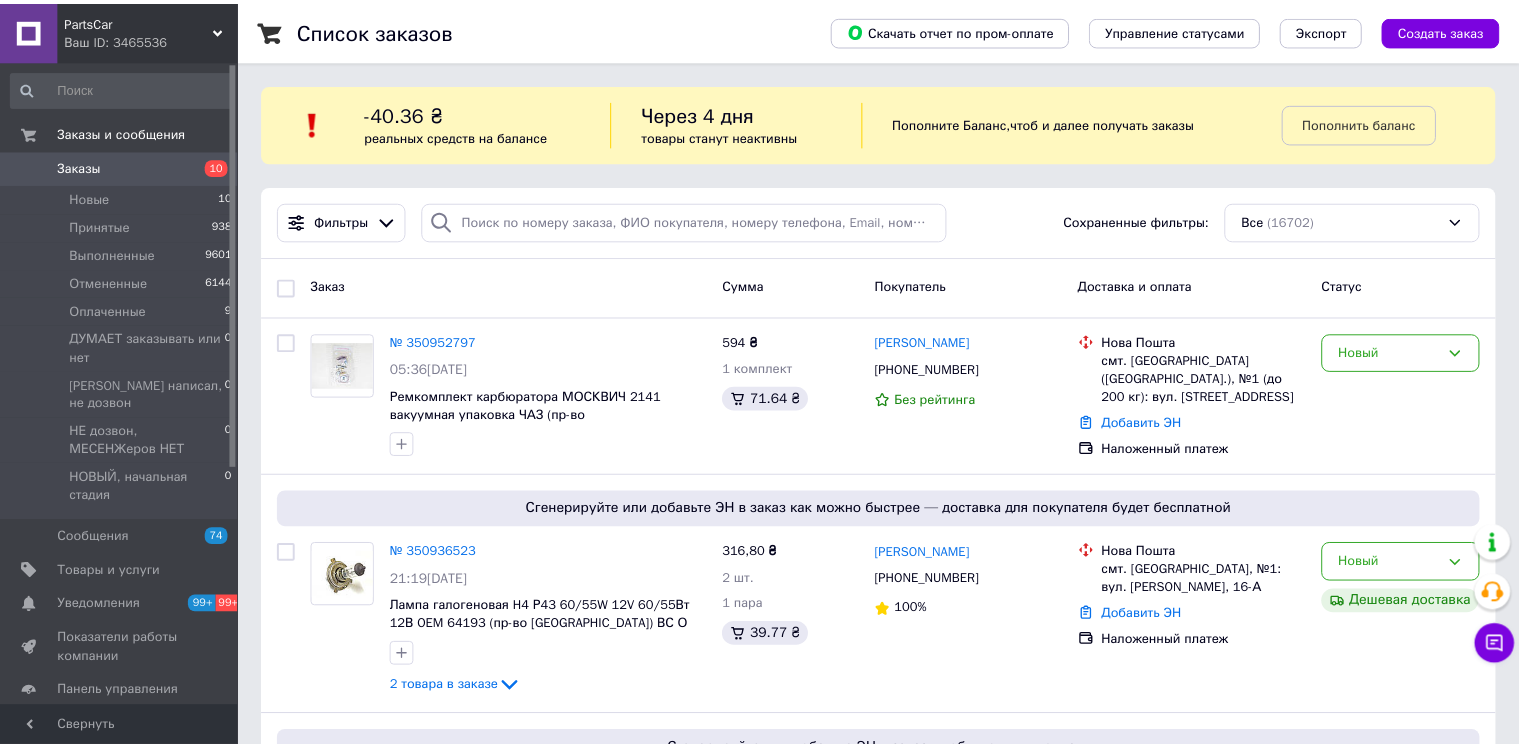 scroll, scrollTop: 0, scrollLeft: 0, axis: both 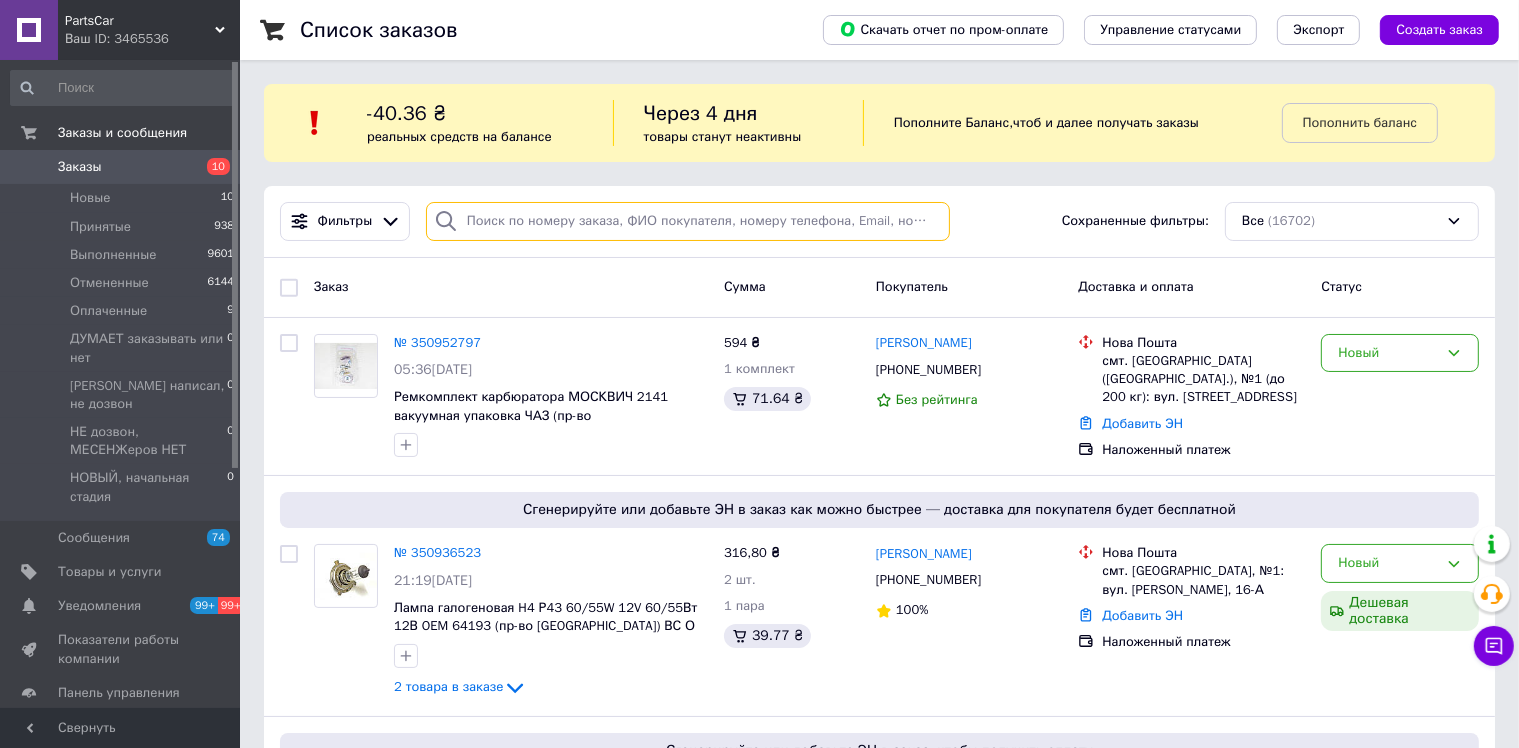 click at bounding box center (688, 221) 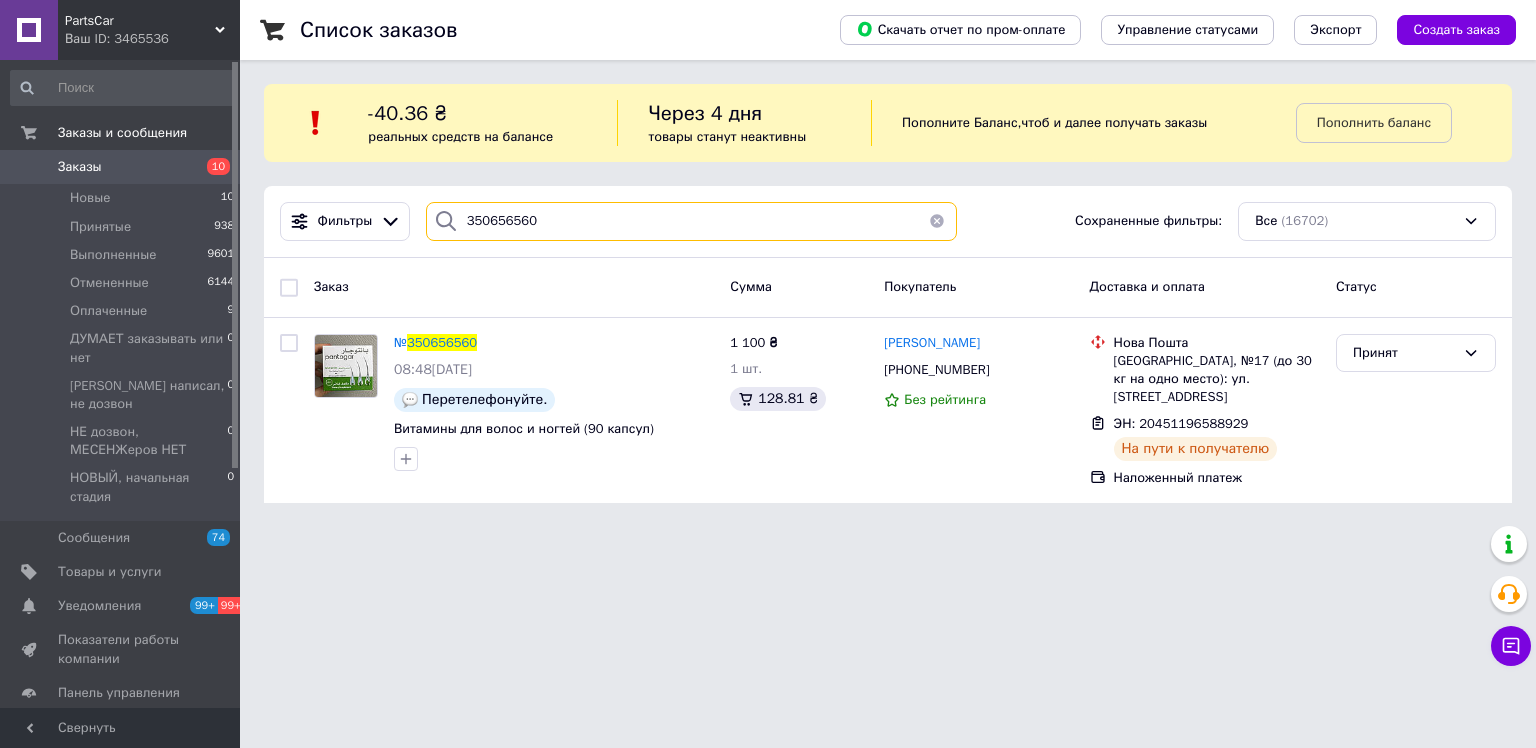 drag, startPoint x: 556, startPoint y: 223, endPoint x: 433, endPoint y: 227, distance: 123.065025 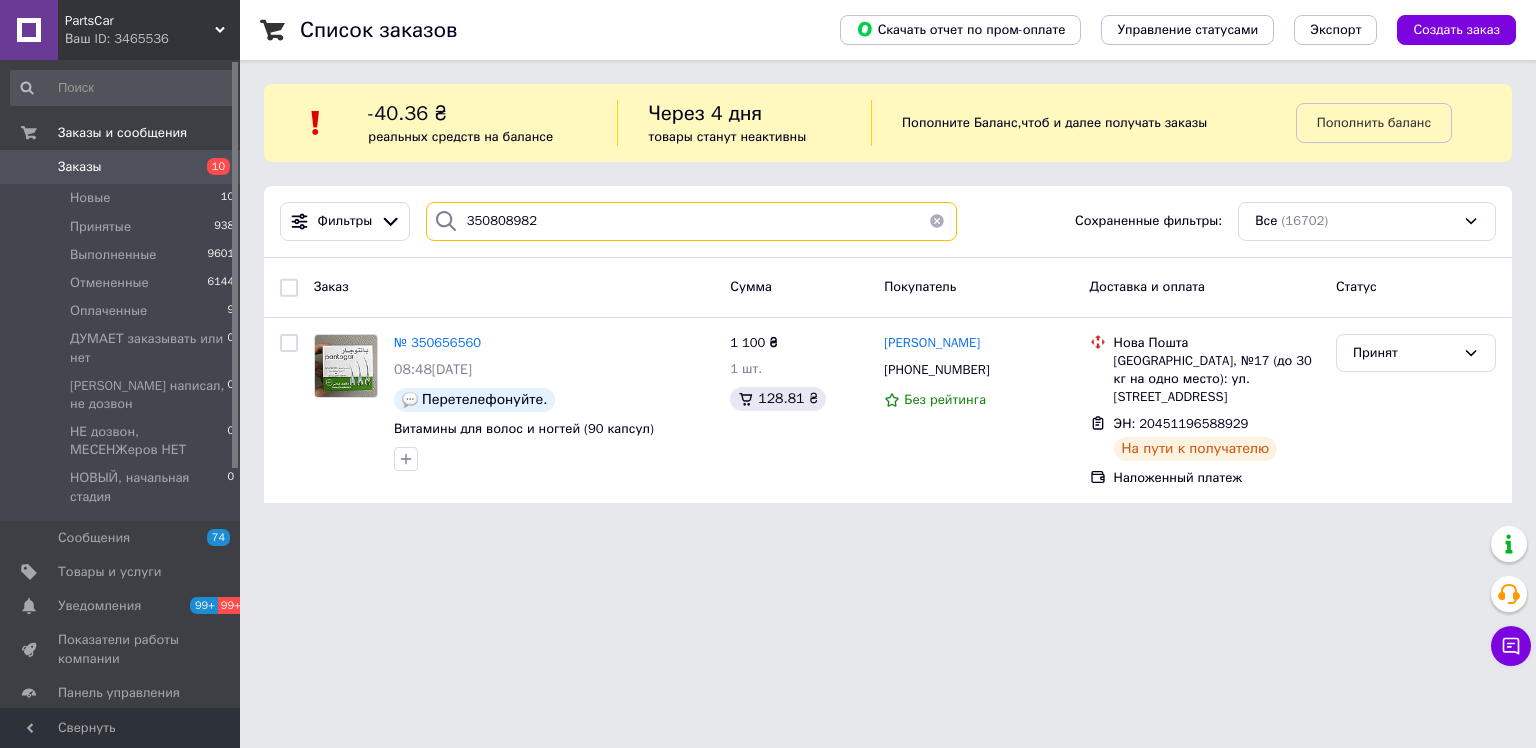 type on "350808982" 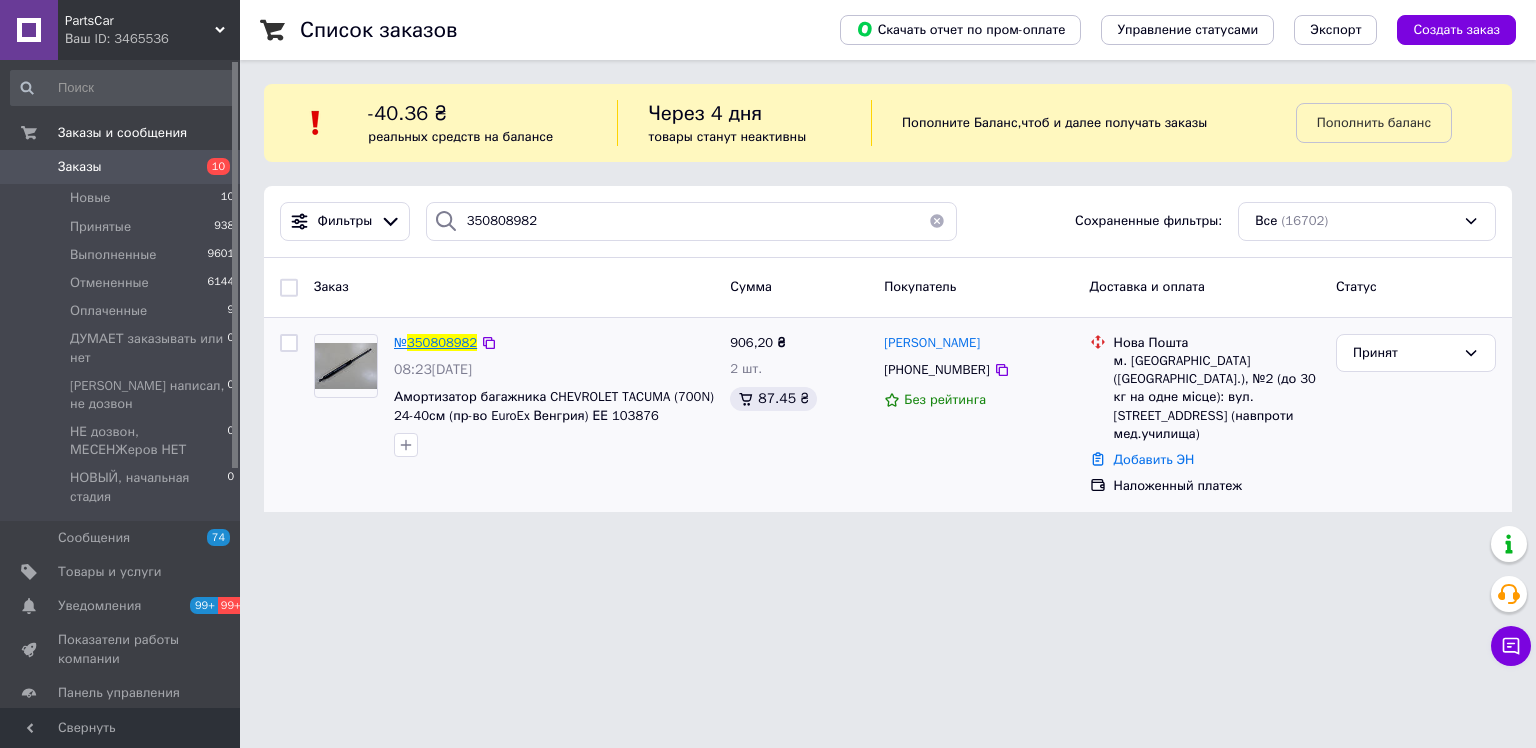 click on "350808982" at bounding box center [442, 342] 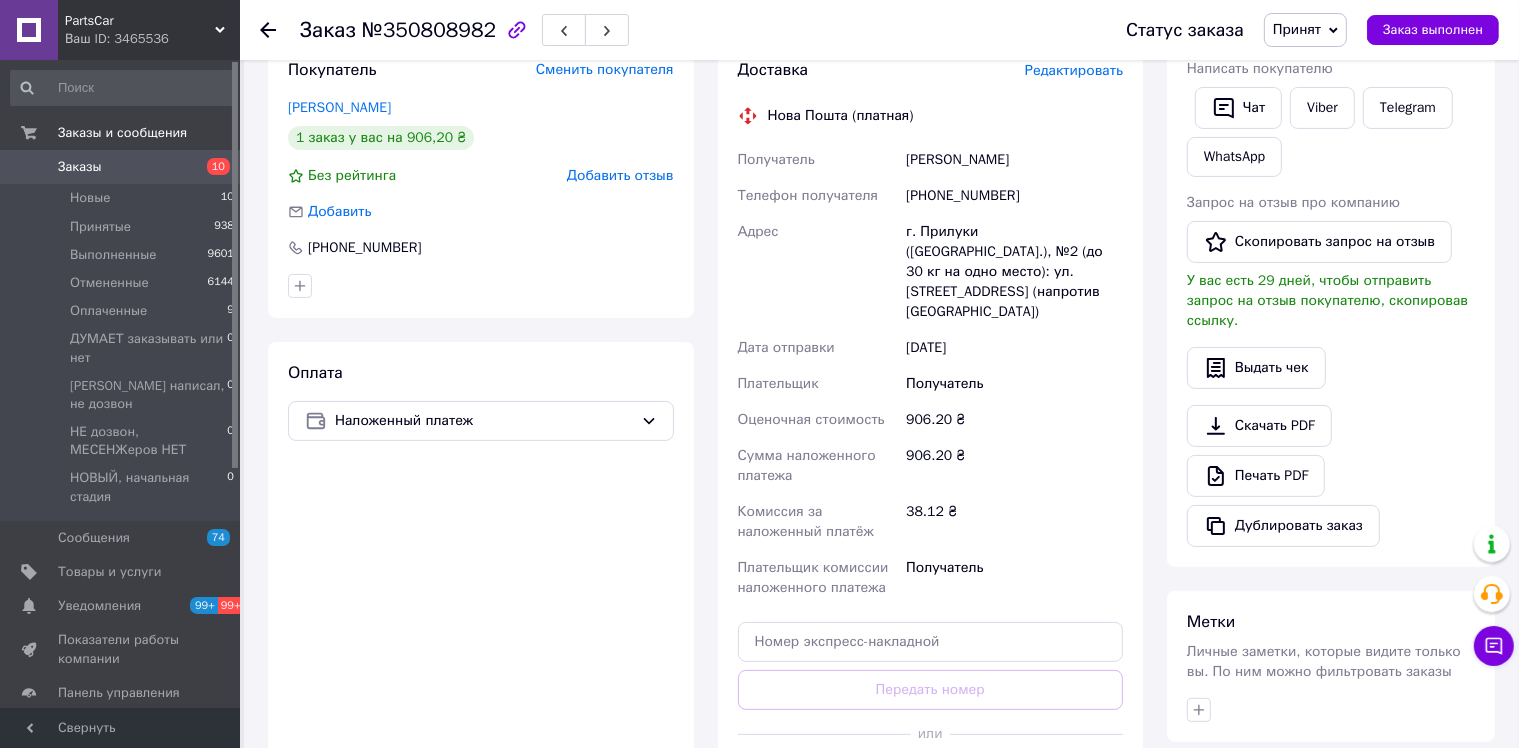 scroll, scrollTop: 600, scrollLeft: 0, axis: vertical 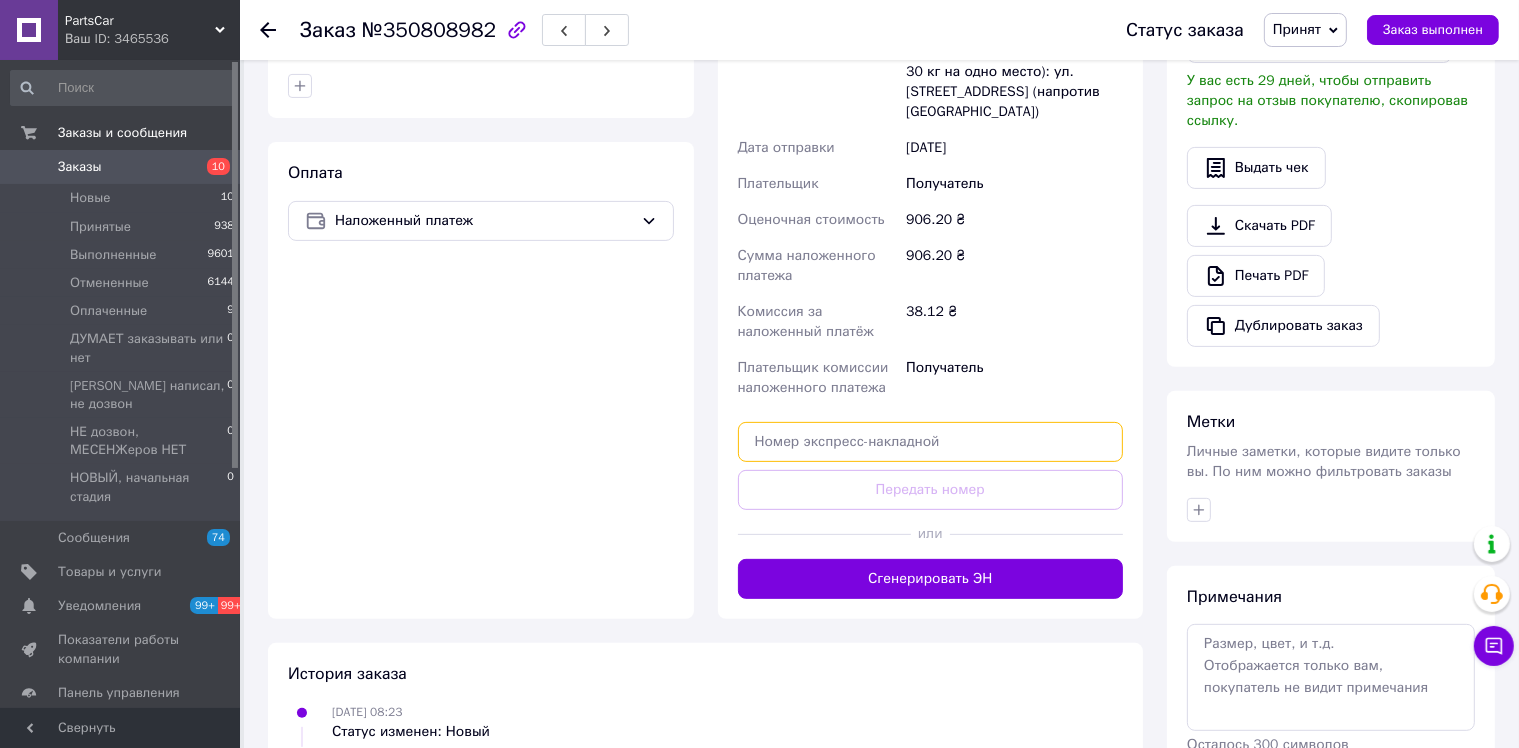 drag, startPoint x: 901, startPoint y: 399, endPoint x: 887, endPoint y: 380, distance: 23.600847 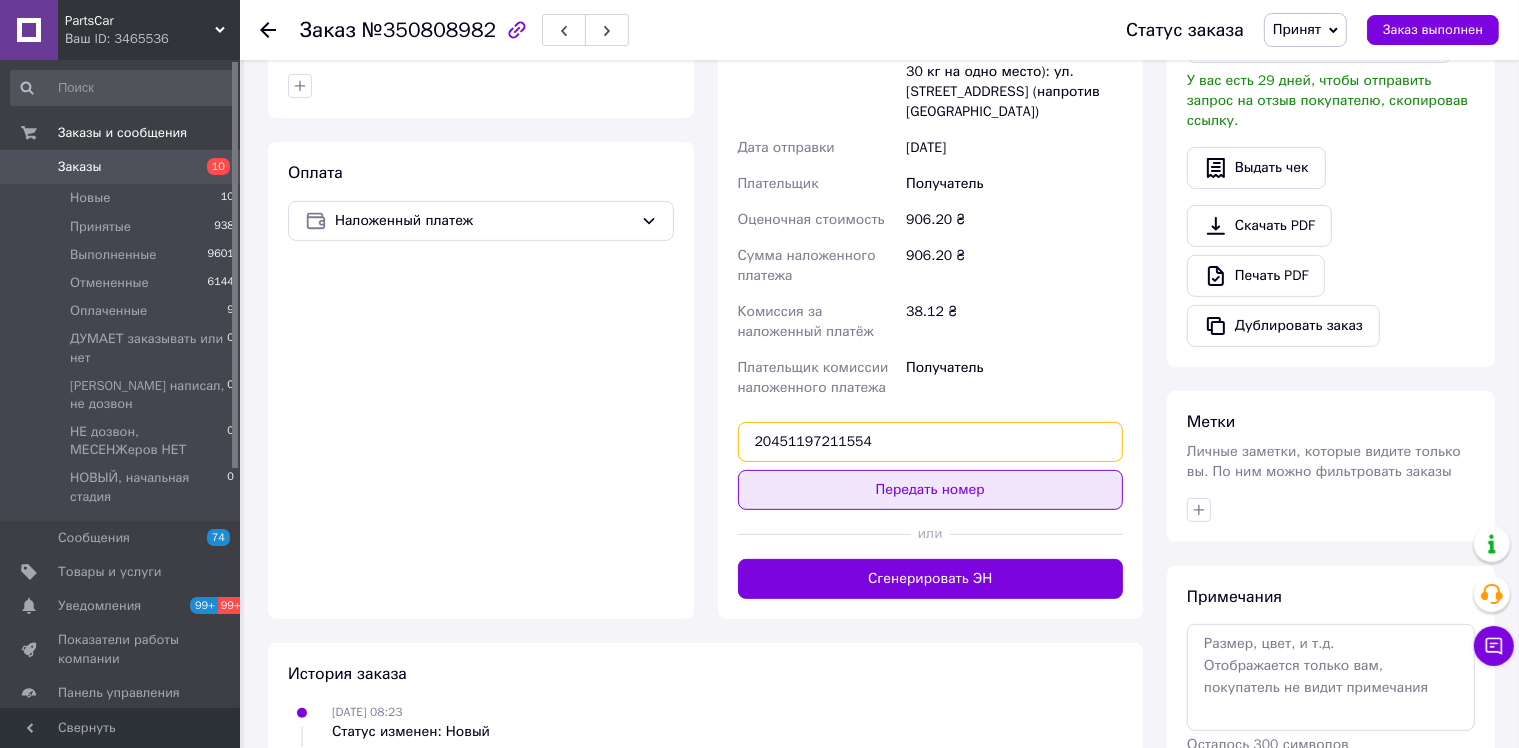 type on "20451197211554" 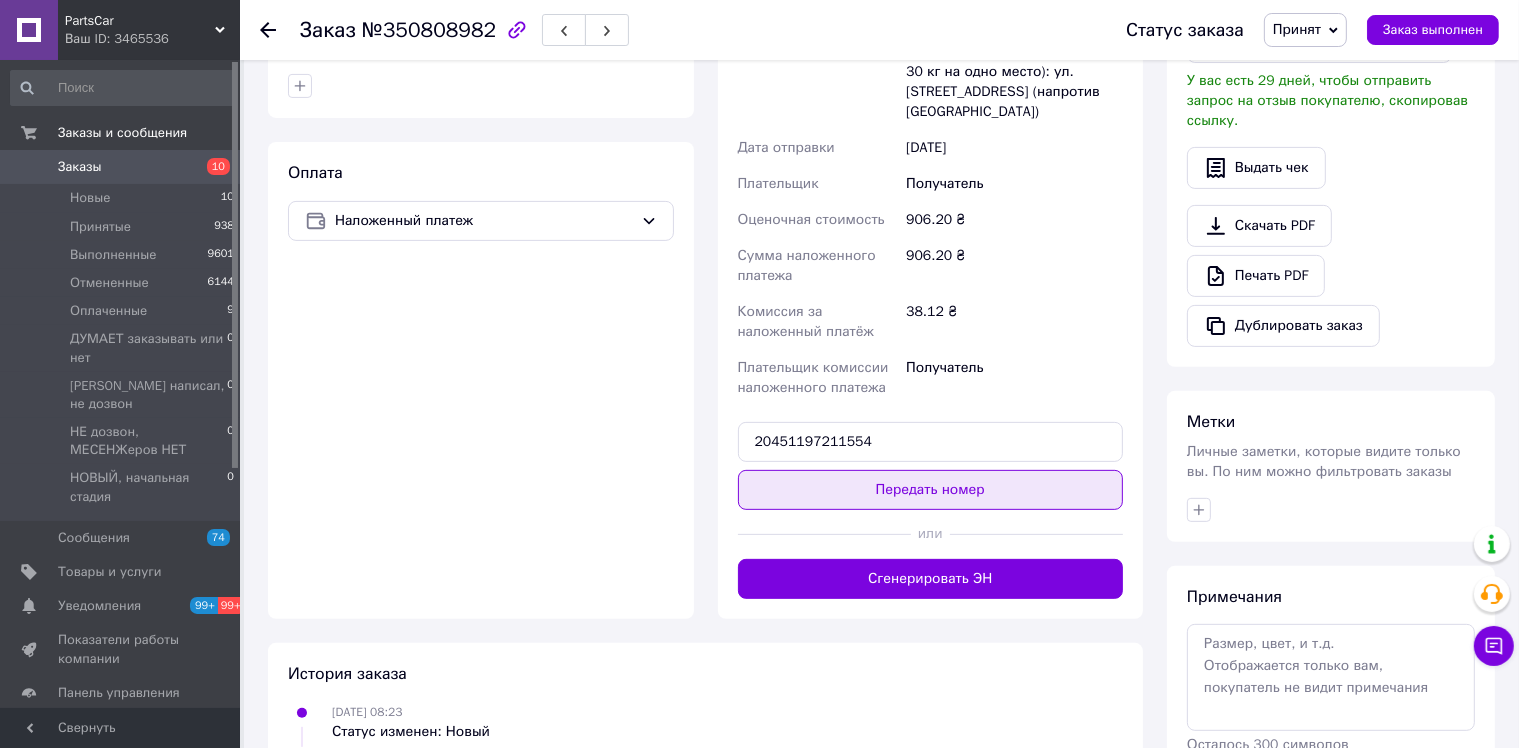 click on "Передать номер" at bounding box center (931, 490) 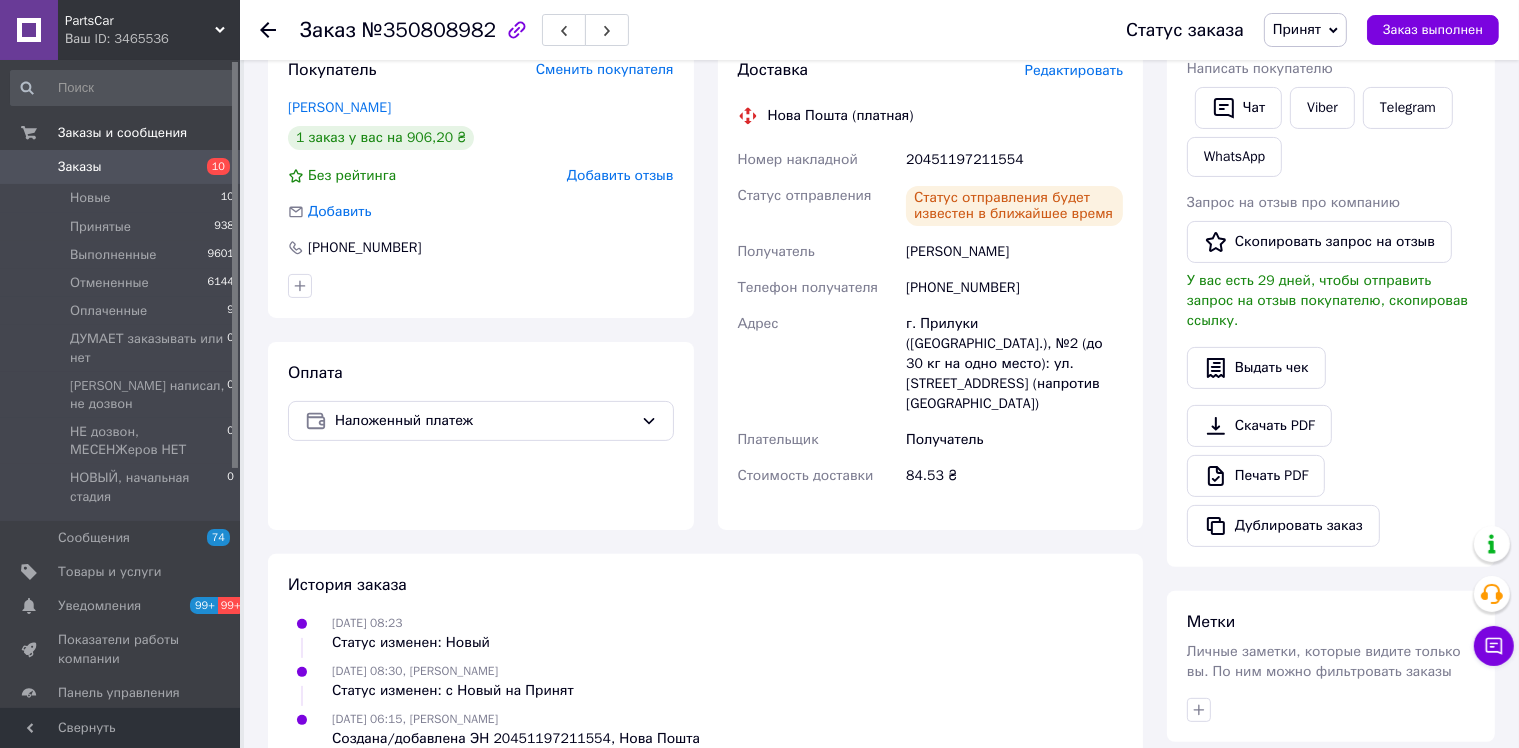 scroll, scrollTop: 300, scrollLeft: 0, axis: vertical 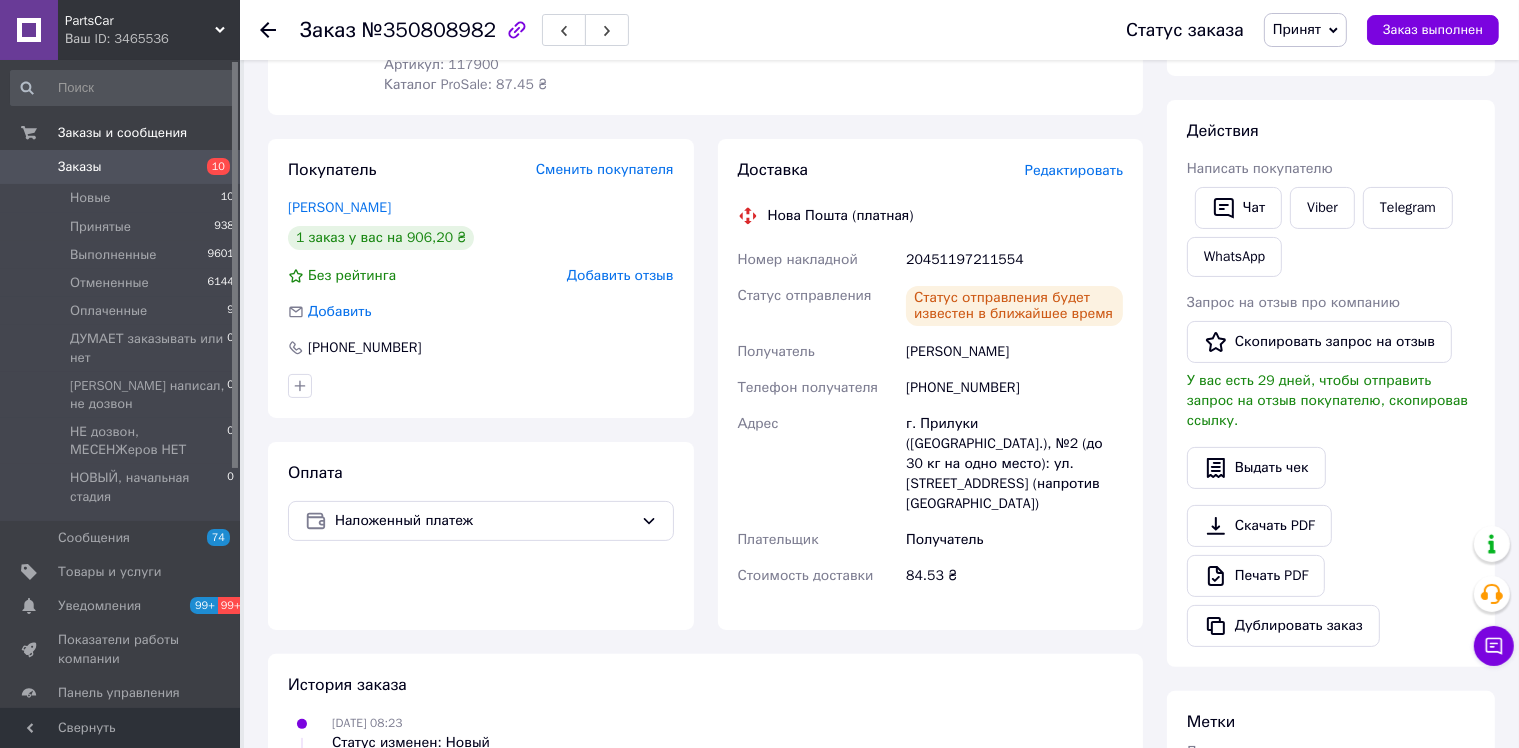 click 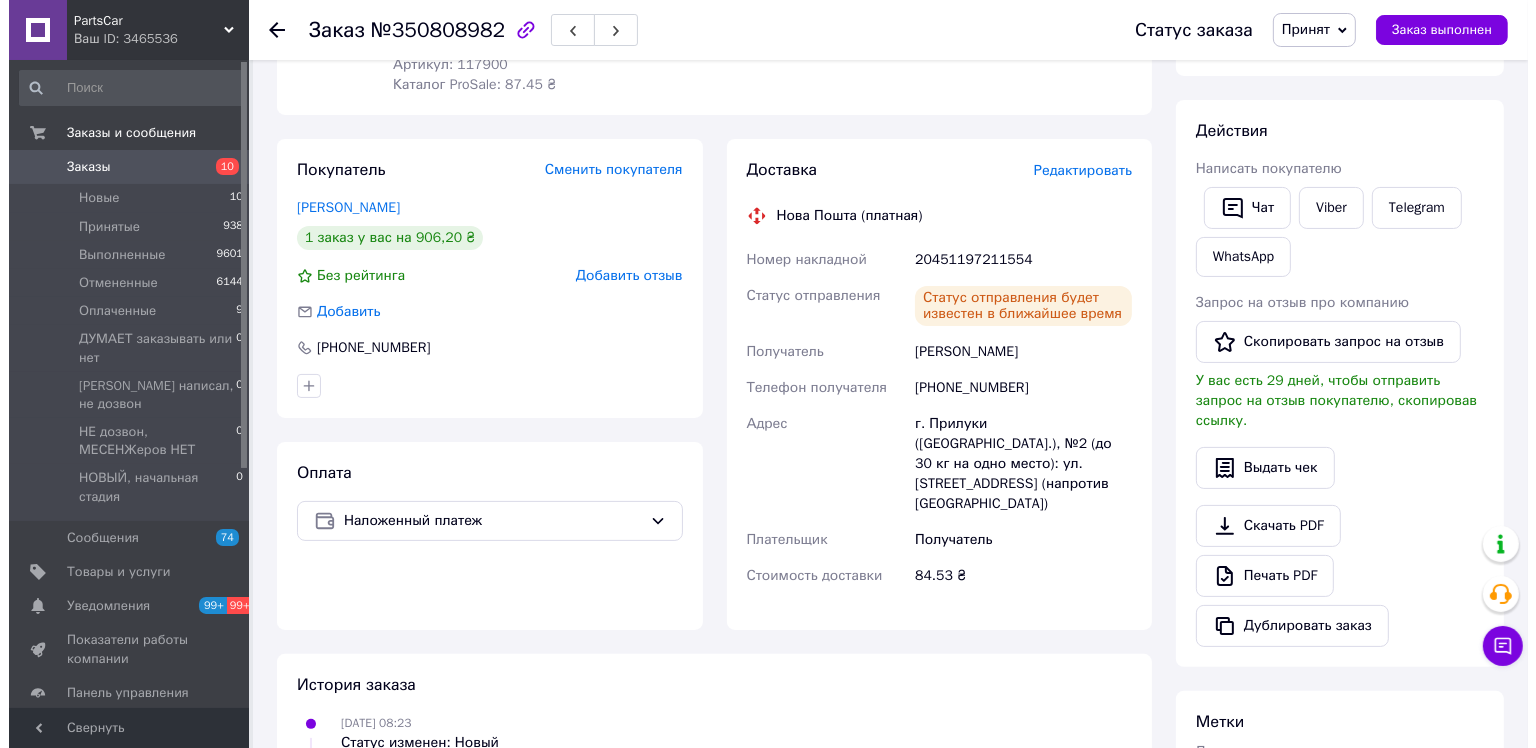 scroll, scrollTop: 0, scrollLeft: 0, axis: both 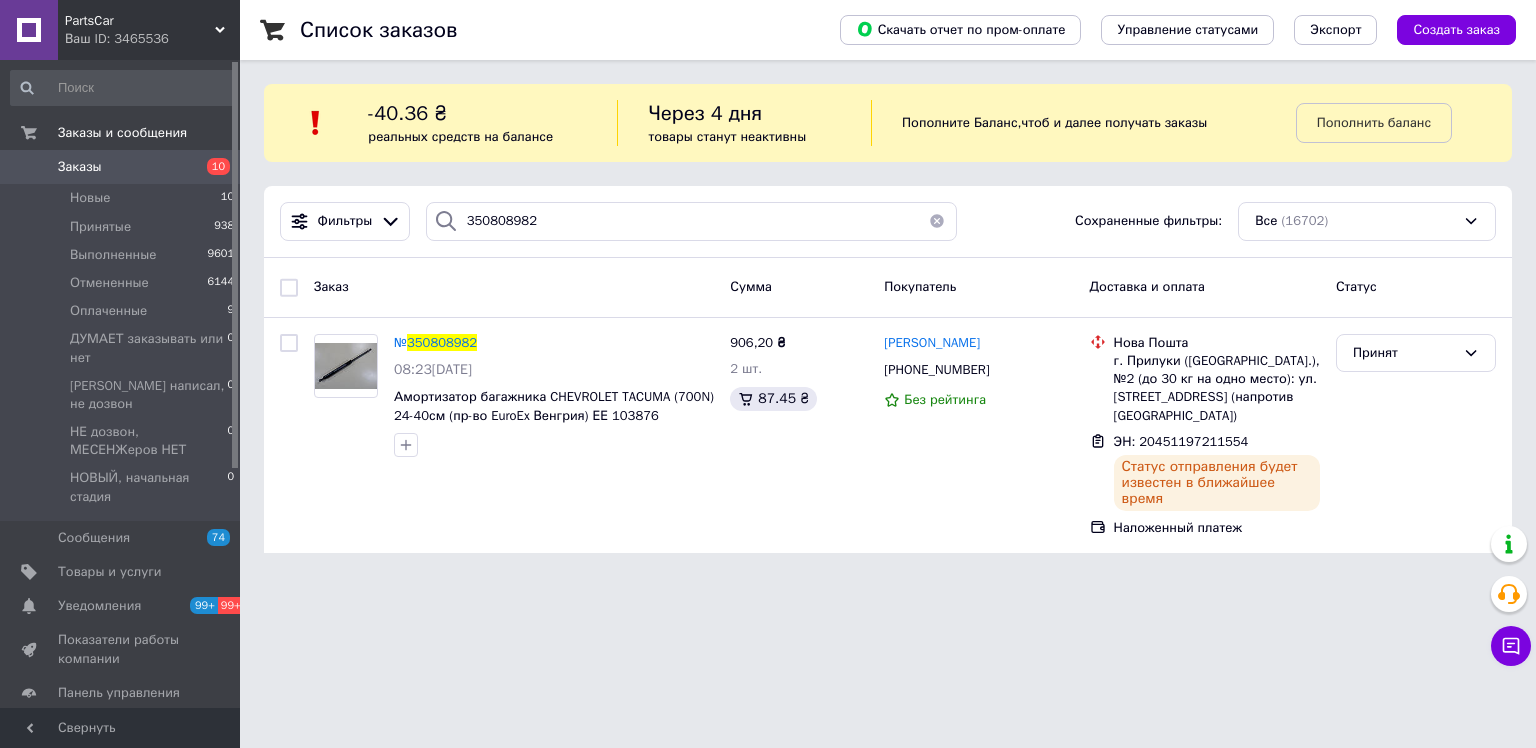 click on "PartsCar" at bounding box center [140, 21] 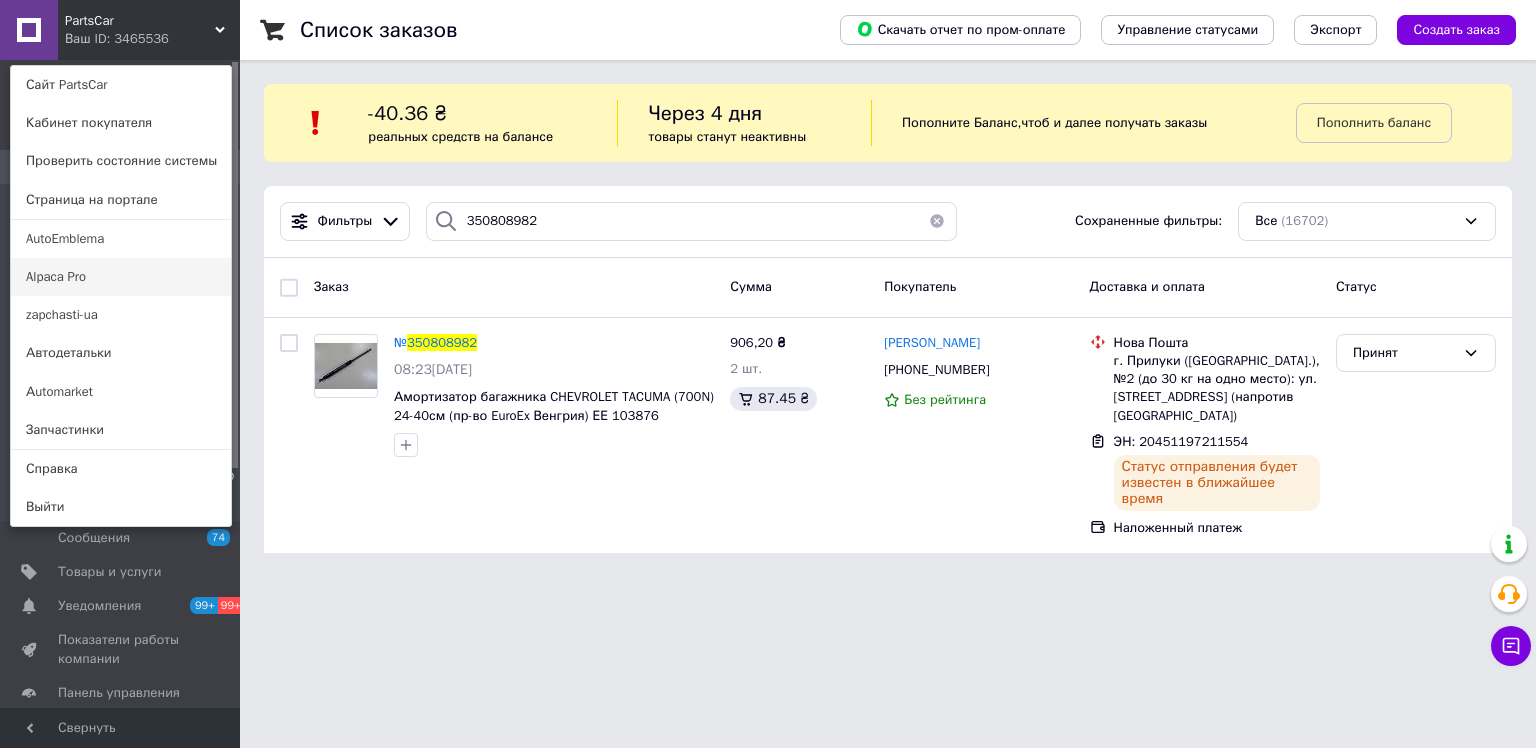 click on "Alpaca Pro" at bounding box center [121, 277] 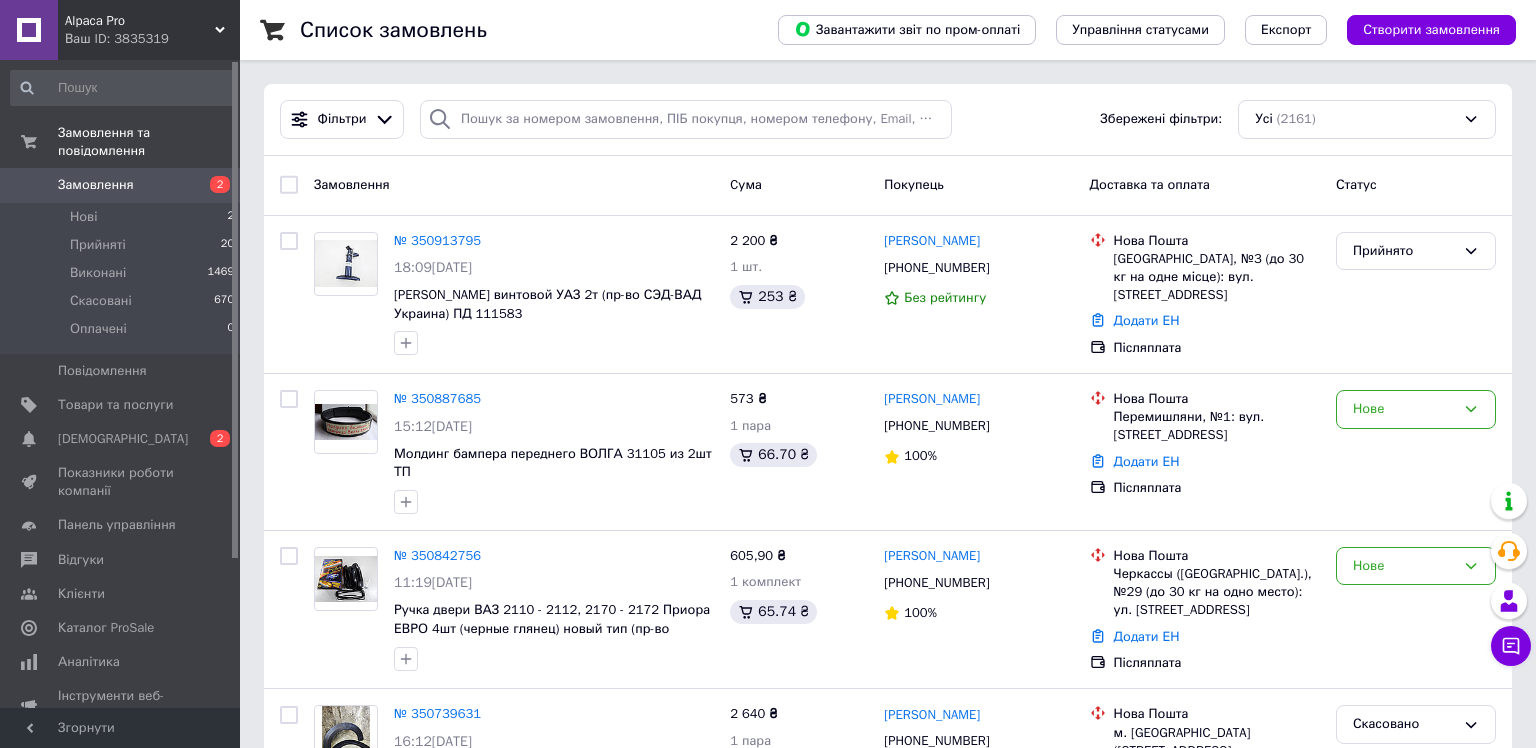 scroll, scrollTop: 0, scrollLeft: 0, axis: both 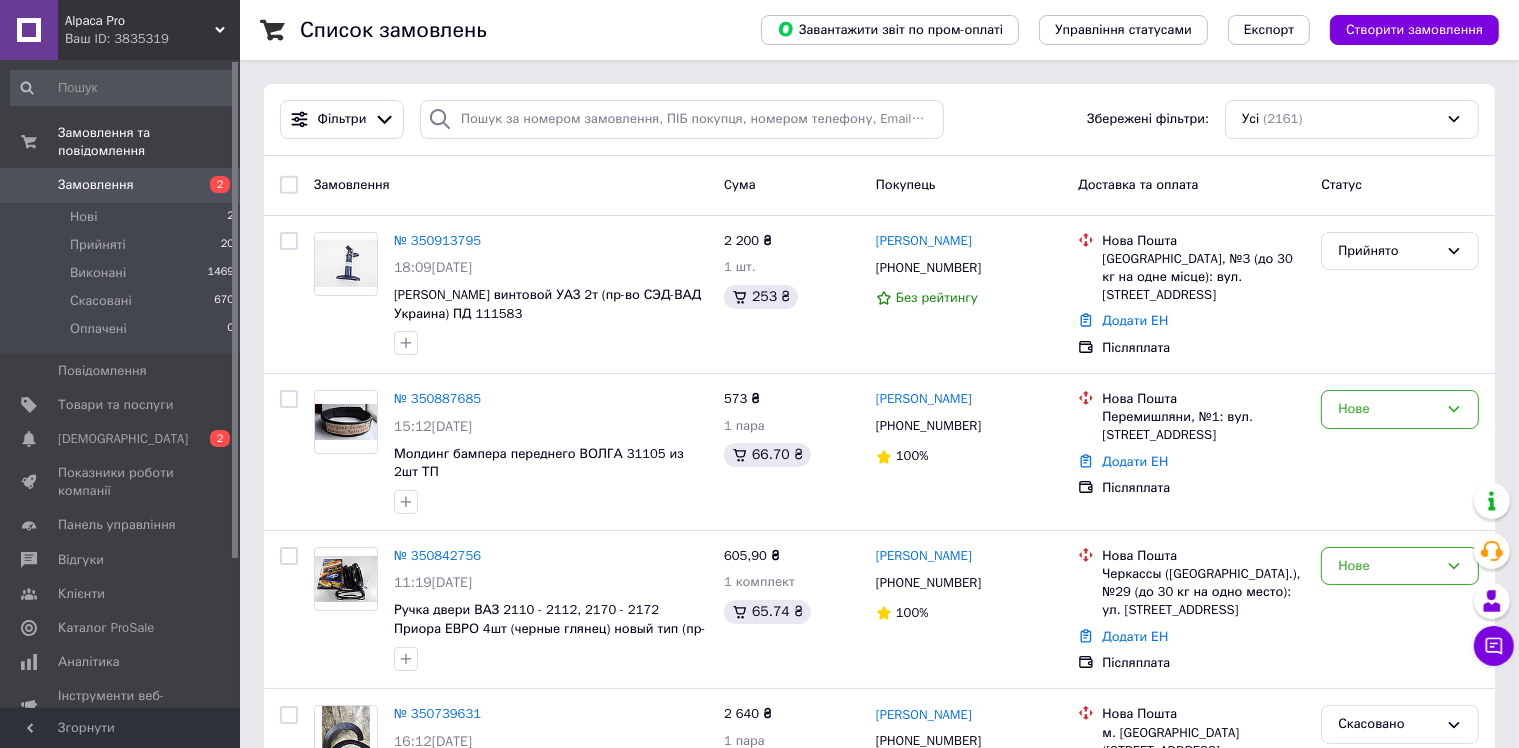 drag, startPoint x: 483, startPoint y: 76, endPoint x: 621, endPoint y: 188, distance: 177.73013 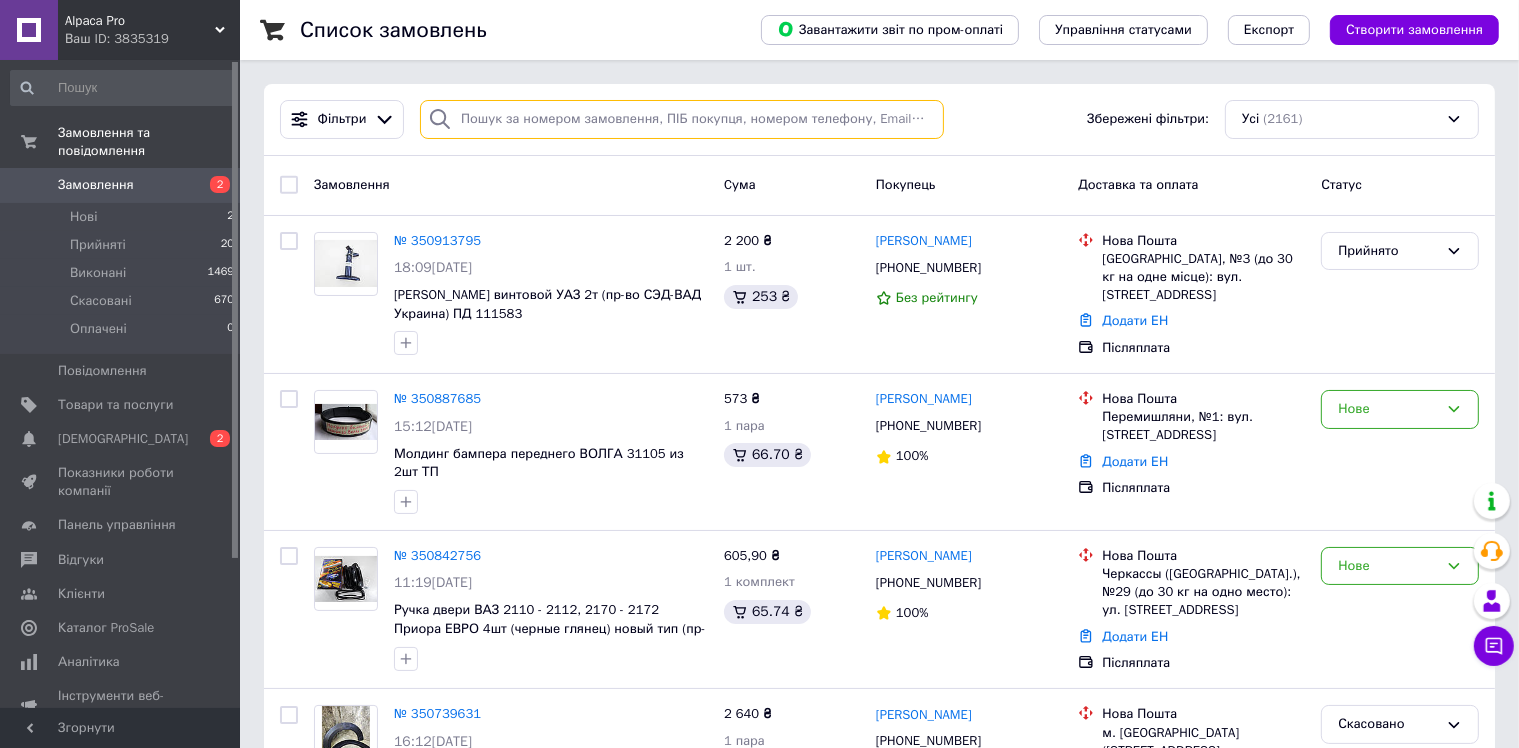 click at bounding box center (682, 119) 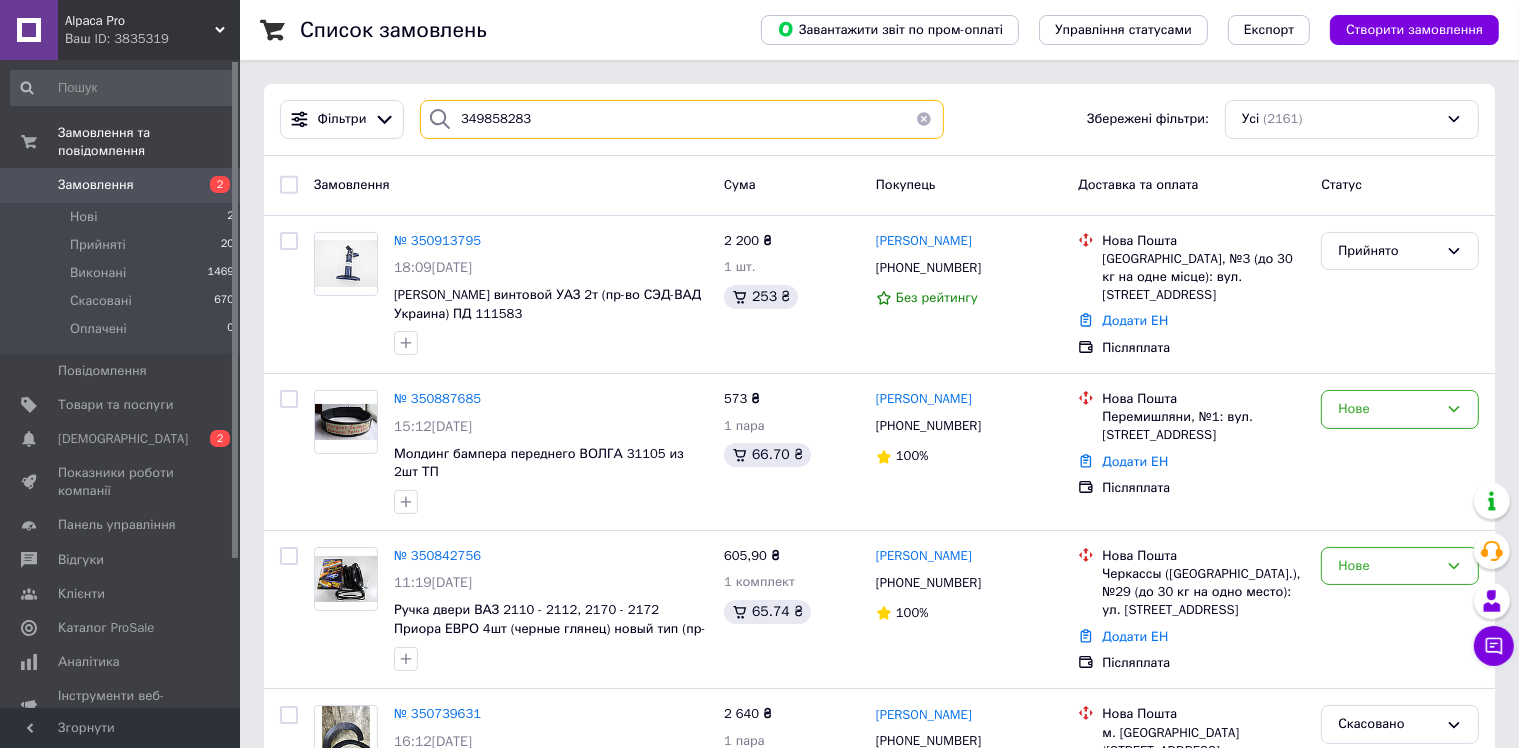 type on "349858283" 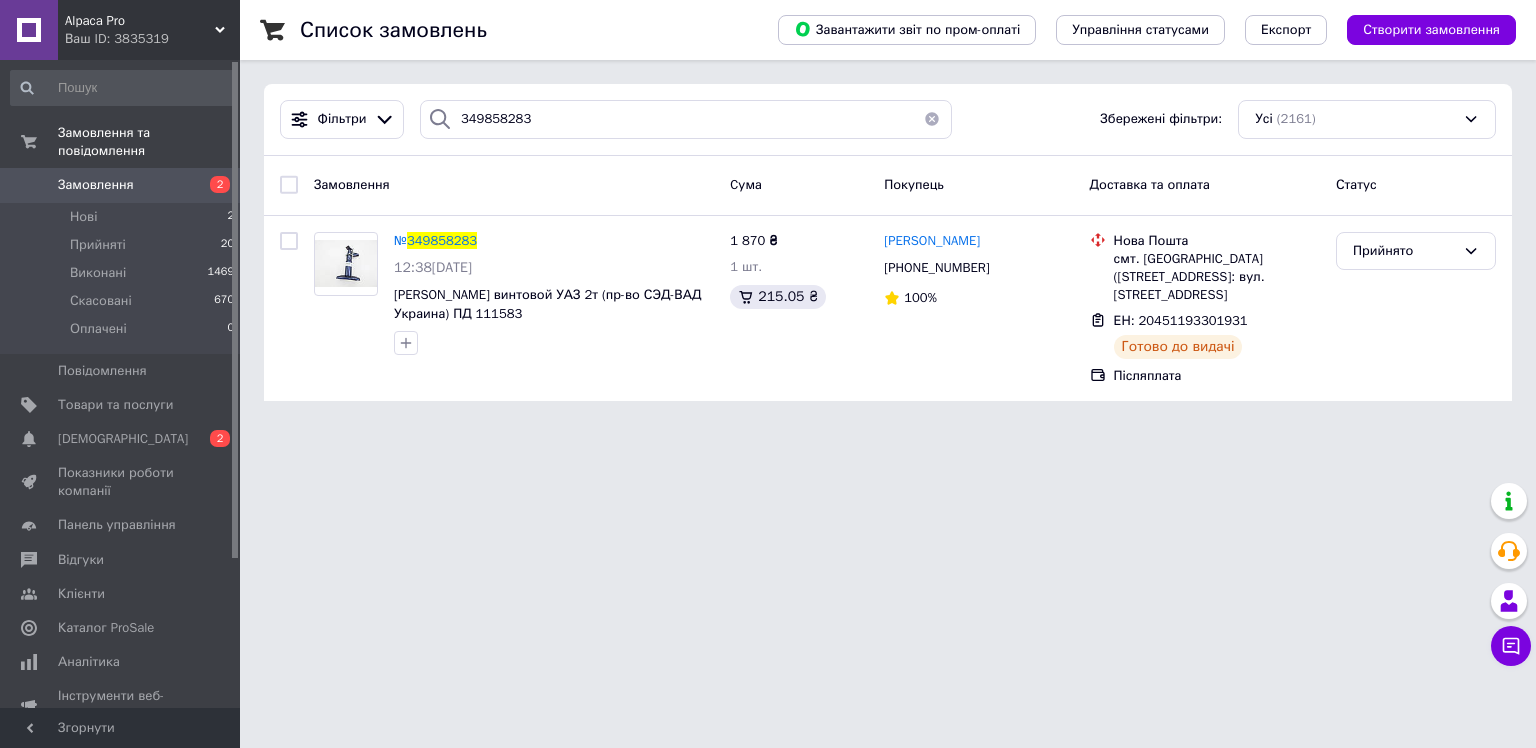 click 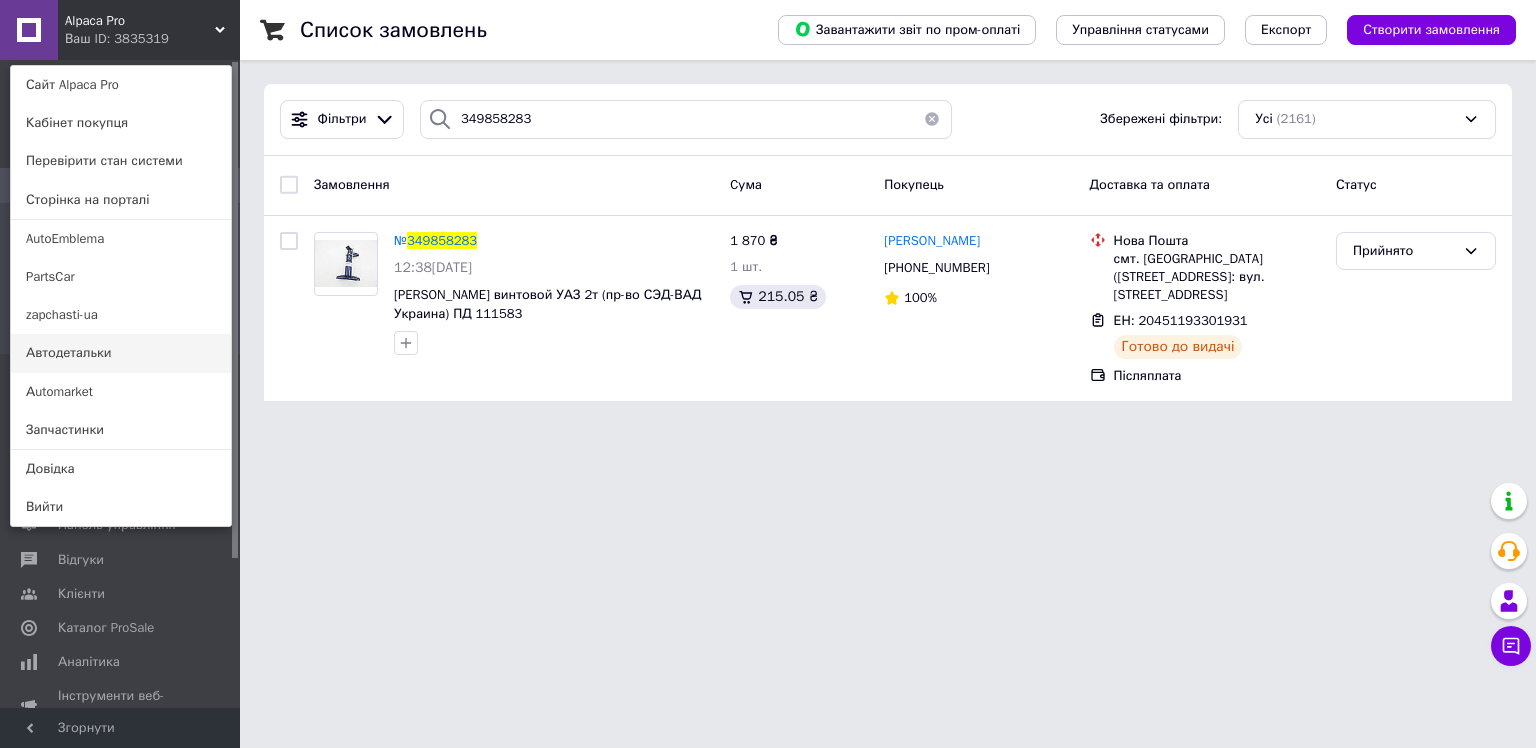 click on "Автодетальки" at bounding box center [121, 353] 